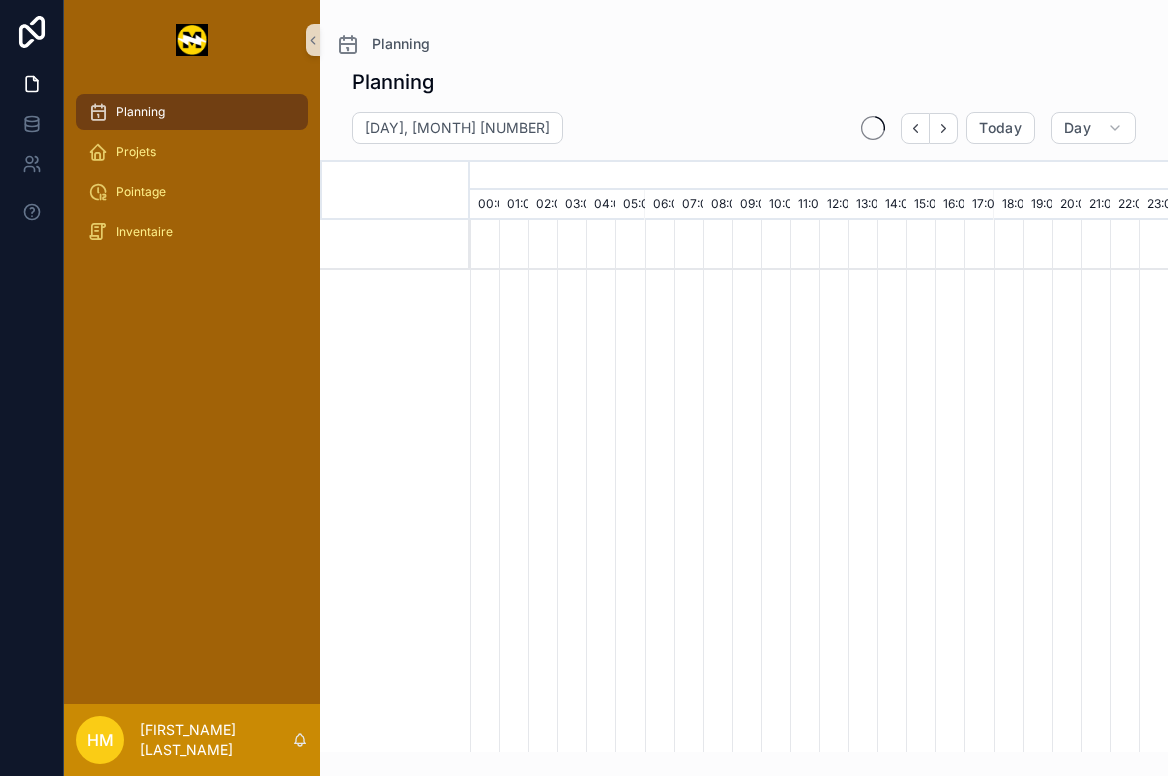scroll, scrollTop: 0, scrollLeft: 0, axis: both 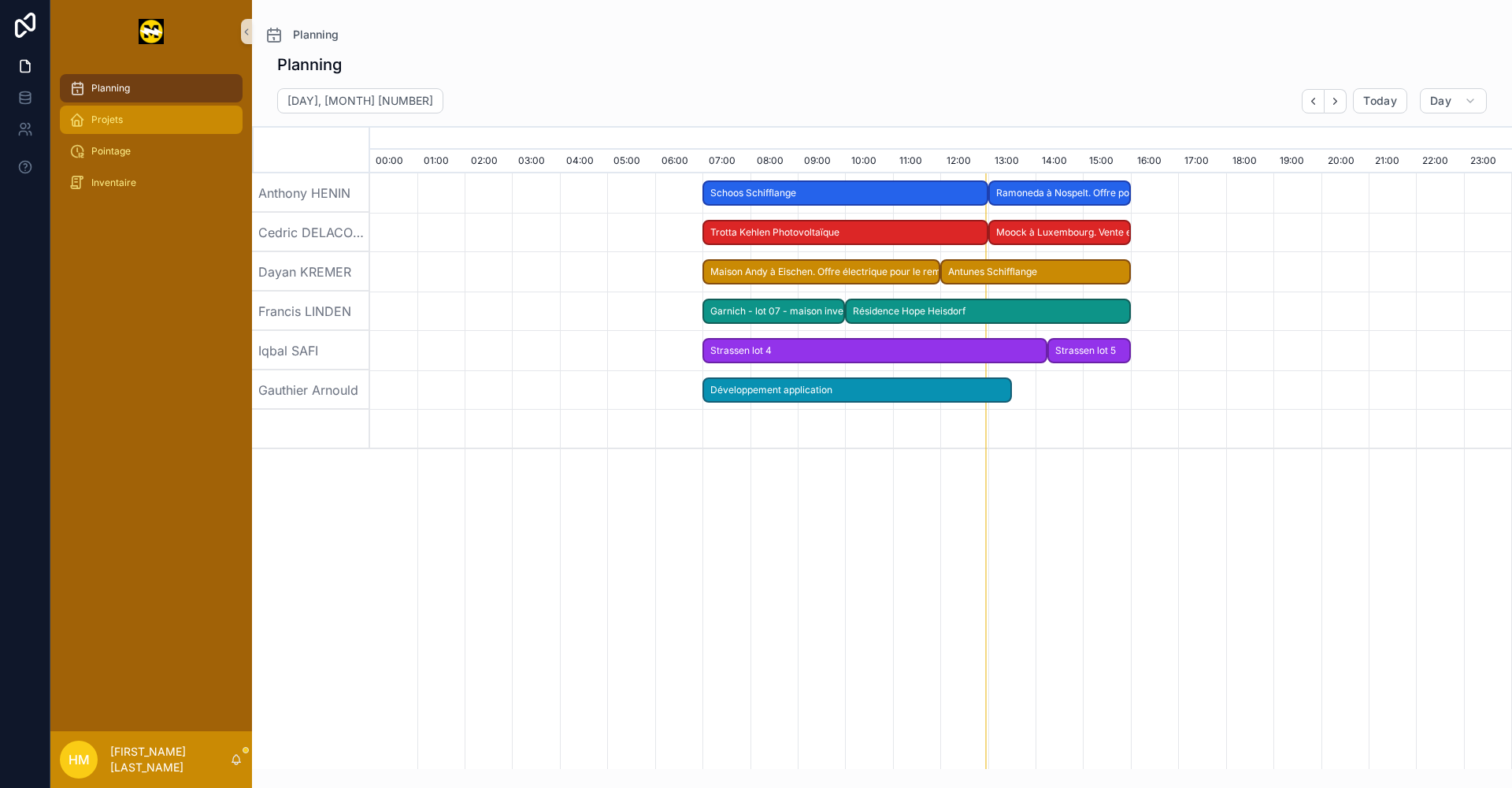 click on "Projets" at bounding box center [151, 120] 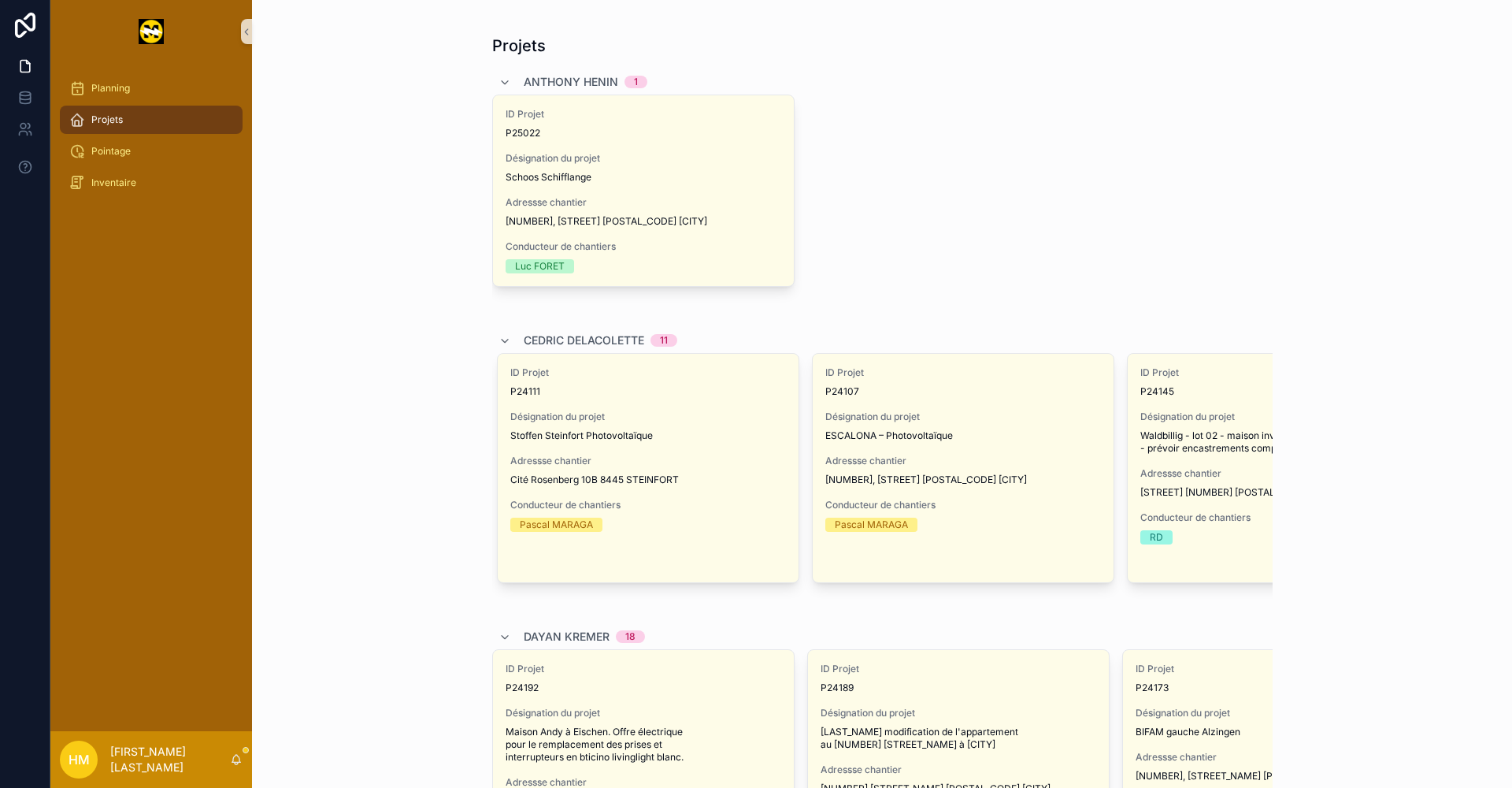 scroll, scrollTop: 0, scrollLeft: 1359, axis: horizontal 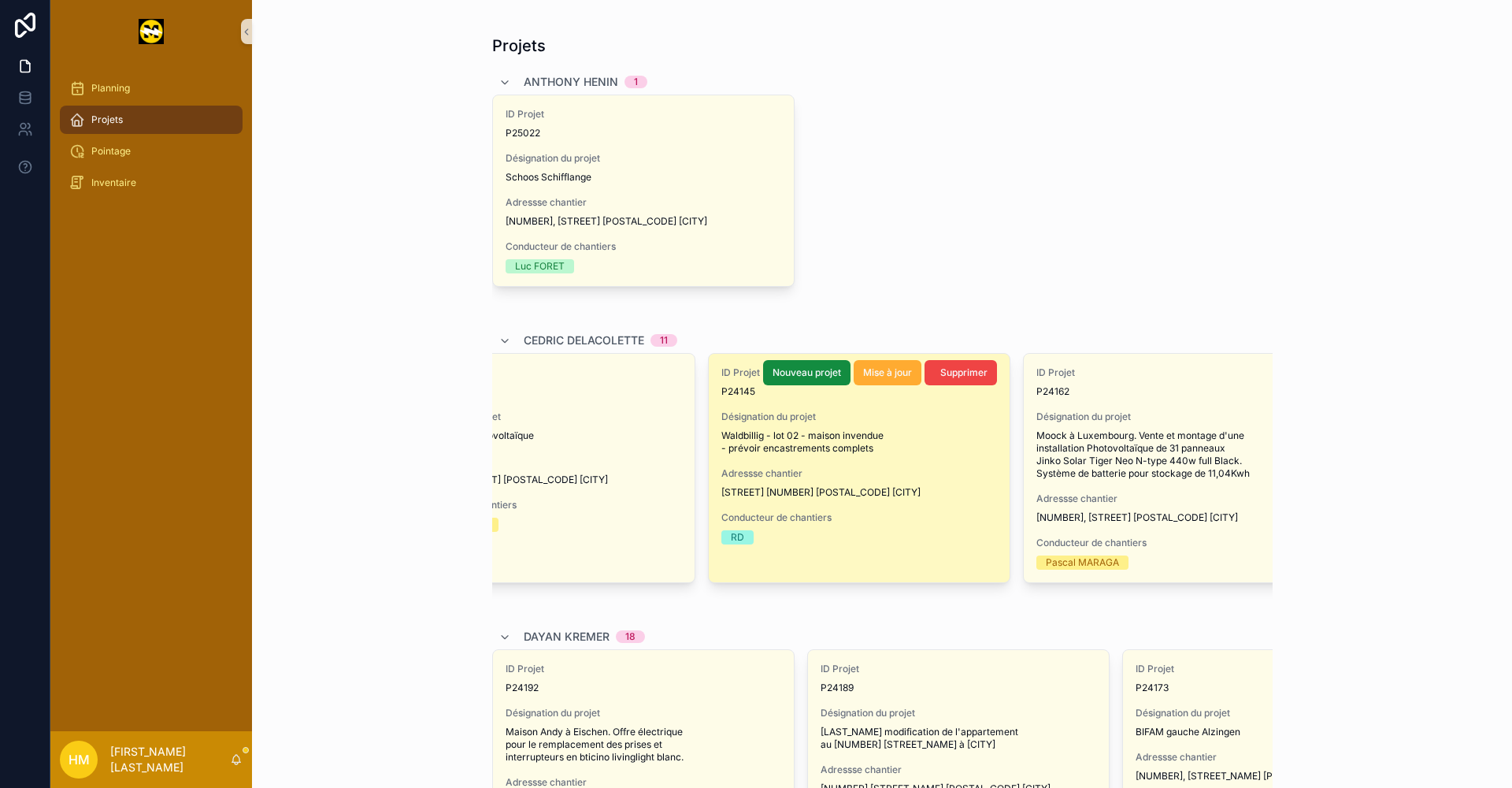 click on "ID Projet P24145 Désignation du projet Waldbillig - lot 02 - maison invendue - prévoir encastrements complets Adressse chantier [STREET] [NUMBER] [POSTAL_CODE] [CITY] Conducteur de chantiers RD" at bounding box center [859, 468] 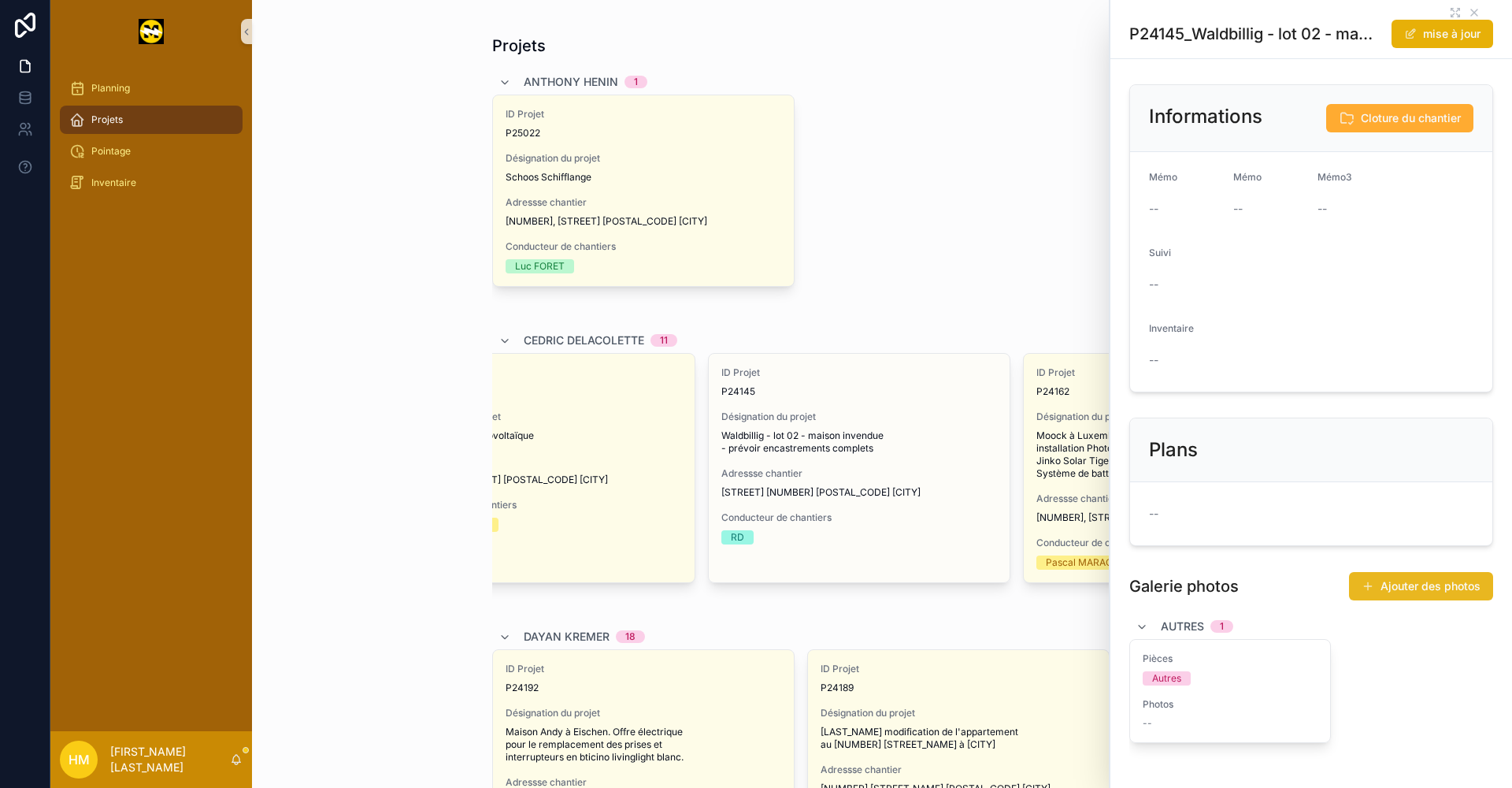 click on "Ajouter des photos" at bounding box center [1421, 586] 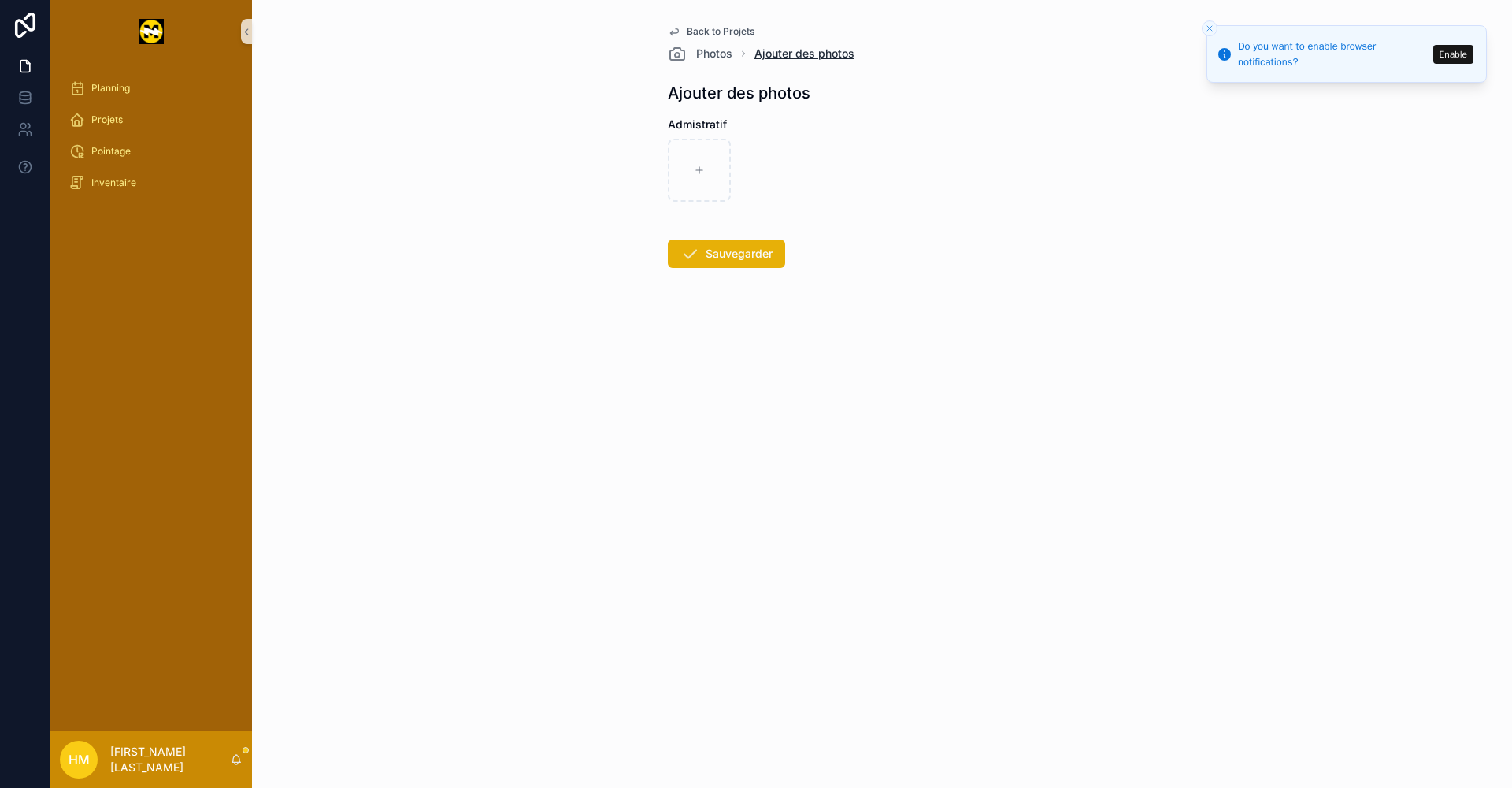 click on "Ajouter des photos" at bounding box center [804, 54] 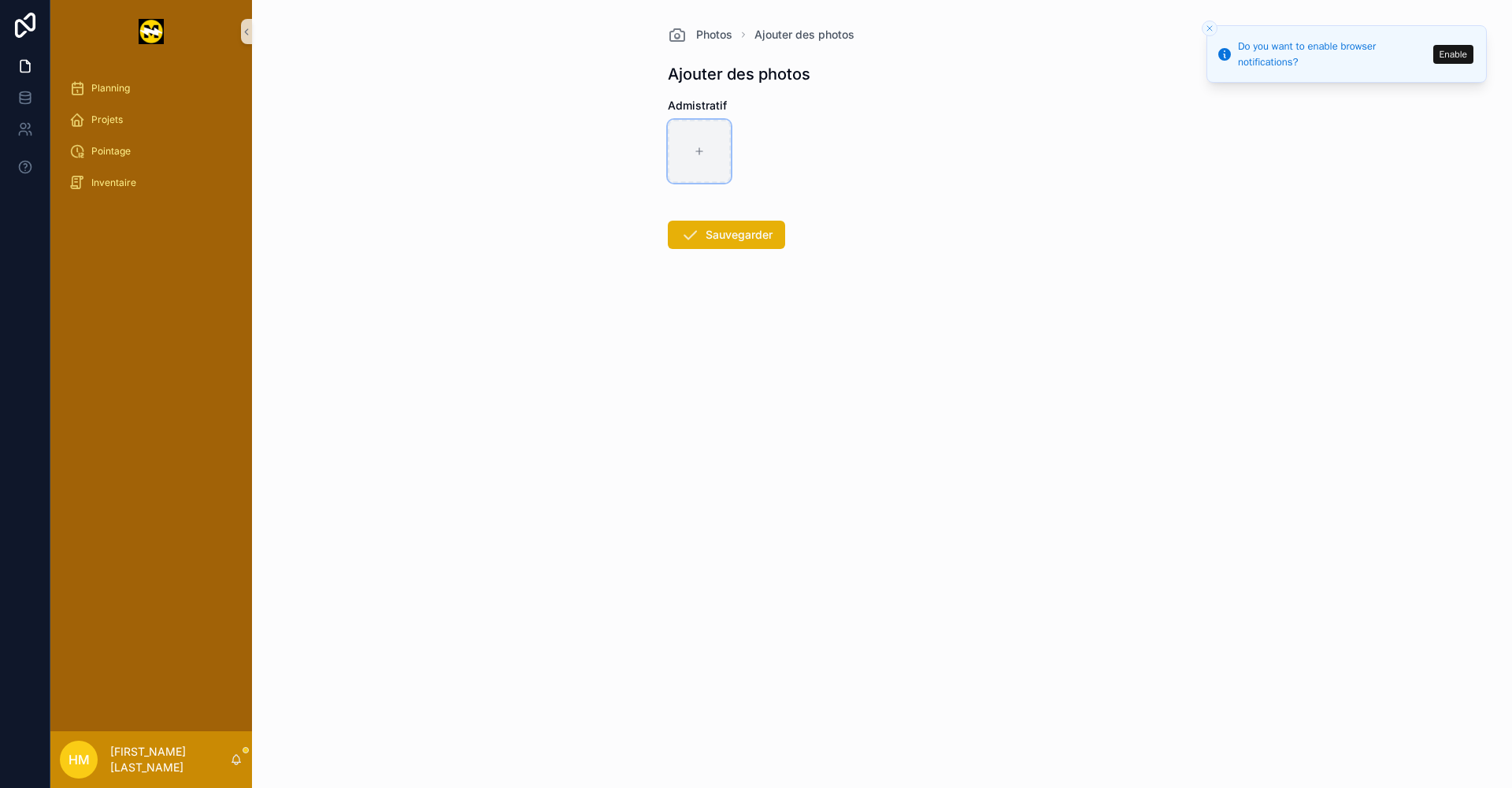 drag, startPoint x: 777, startPoint y: 147, endPoint x: 700, endPoint y: 154, distance: 77.31753 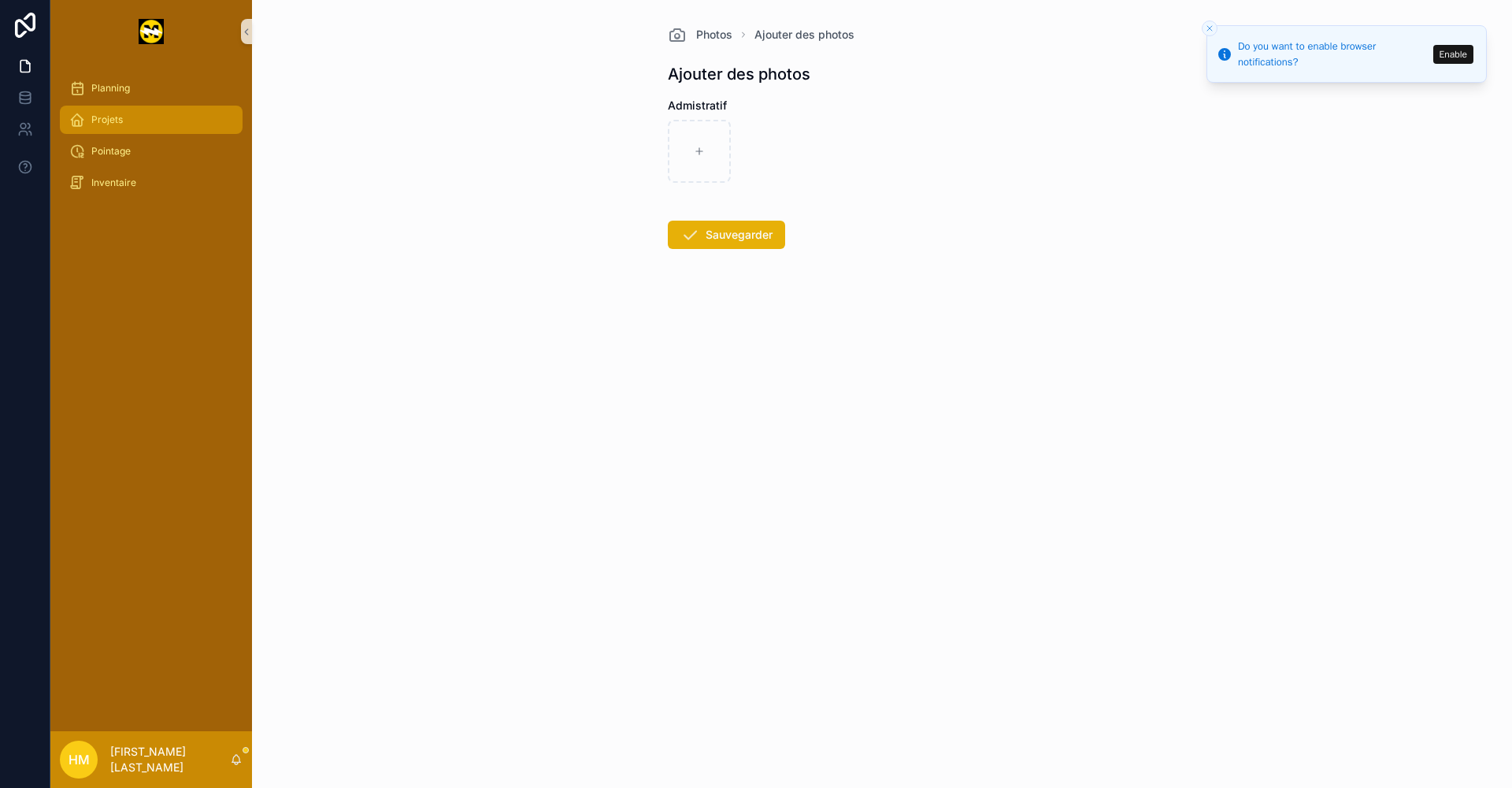 click on "Projets" at bounding box center (107, 120) 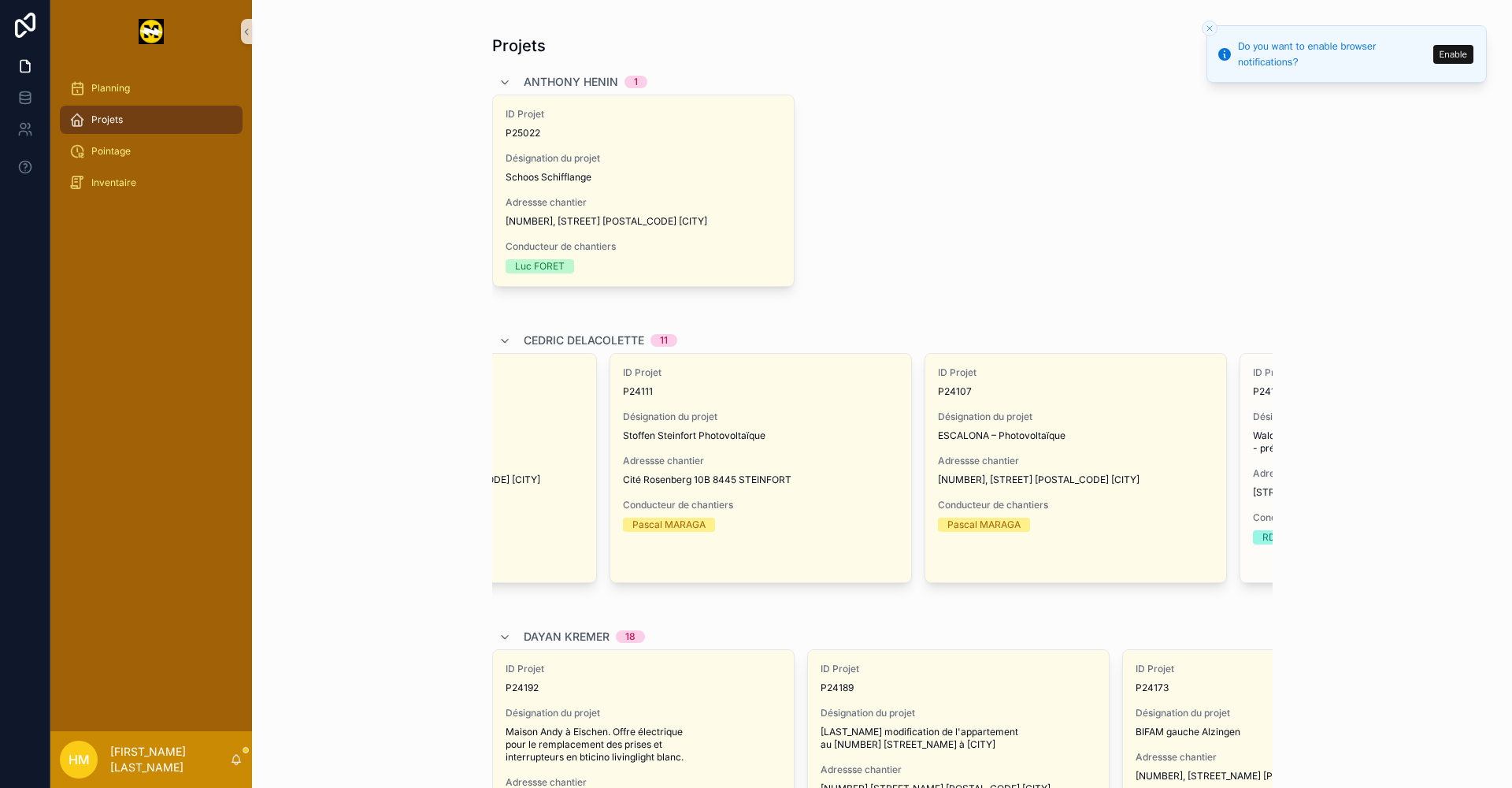 scroll, scrollTop: 0, scrollLeft: 1229, axis: horizontal 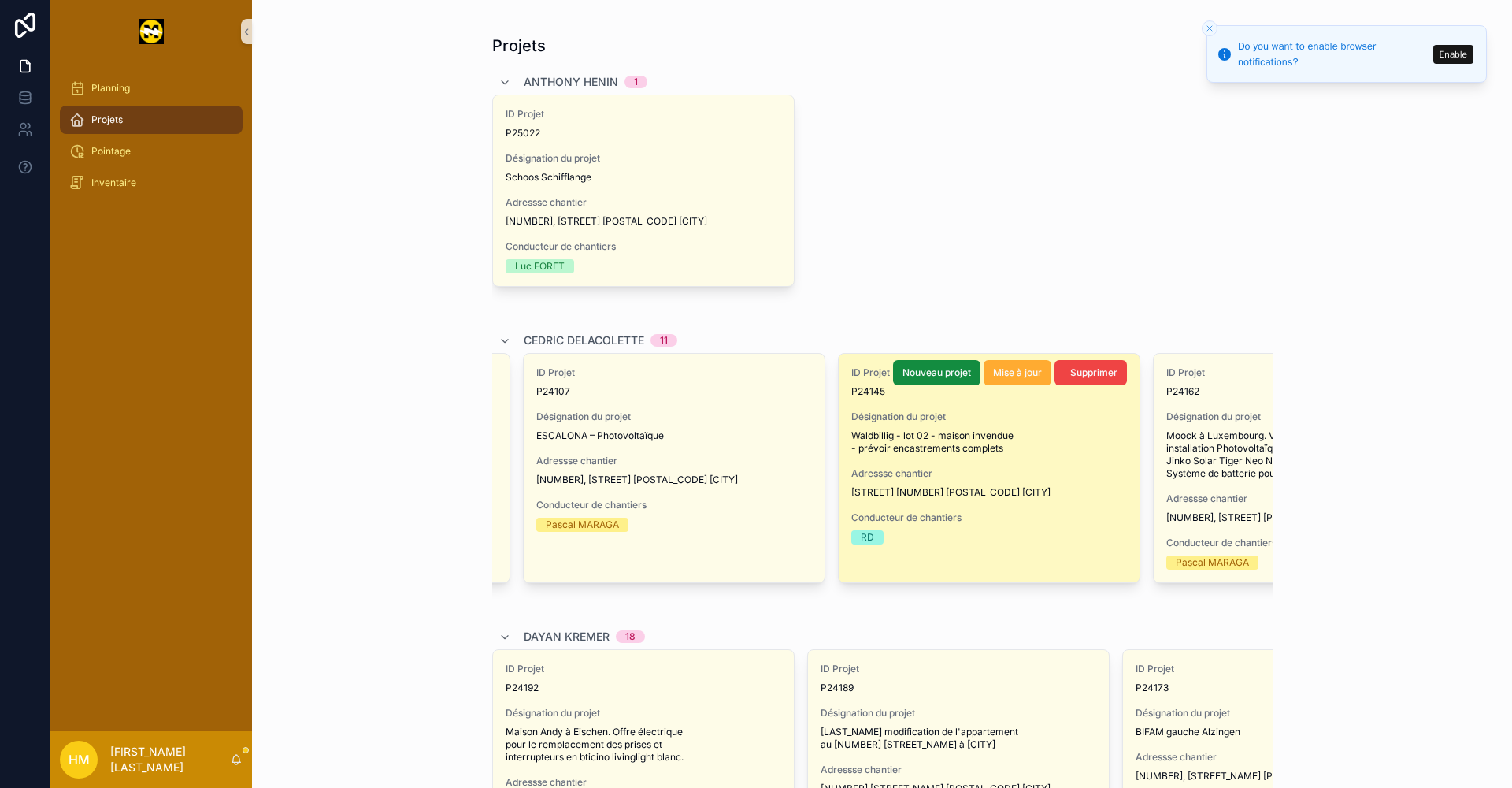 click on "ID Projet P24145 Désignation du projet Waldbillig - lot 02 - maison invendue - prévoir encastrements complets Adressse chantier [STREET] [NUMBER] [POSTAL_CODE] [CITY] Conducteur de chantiers RD" at bounding box center [989, 468] 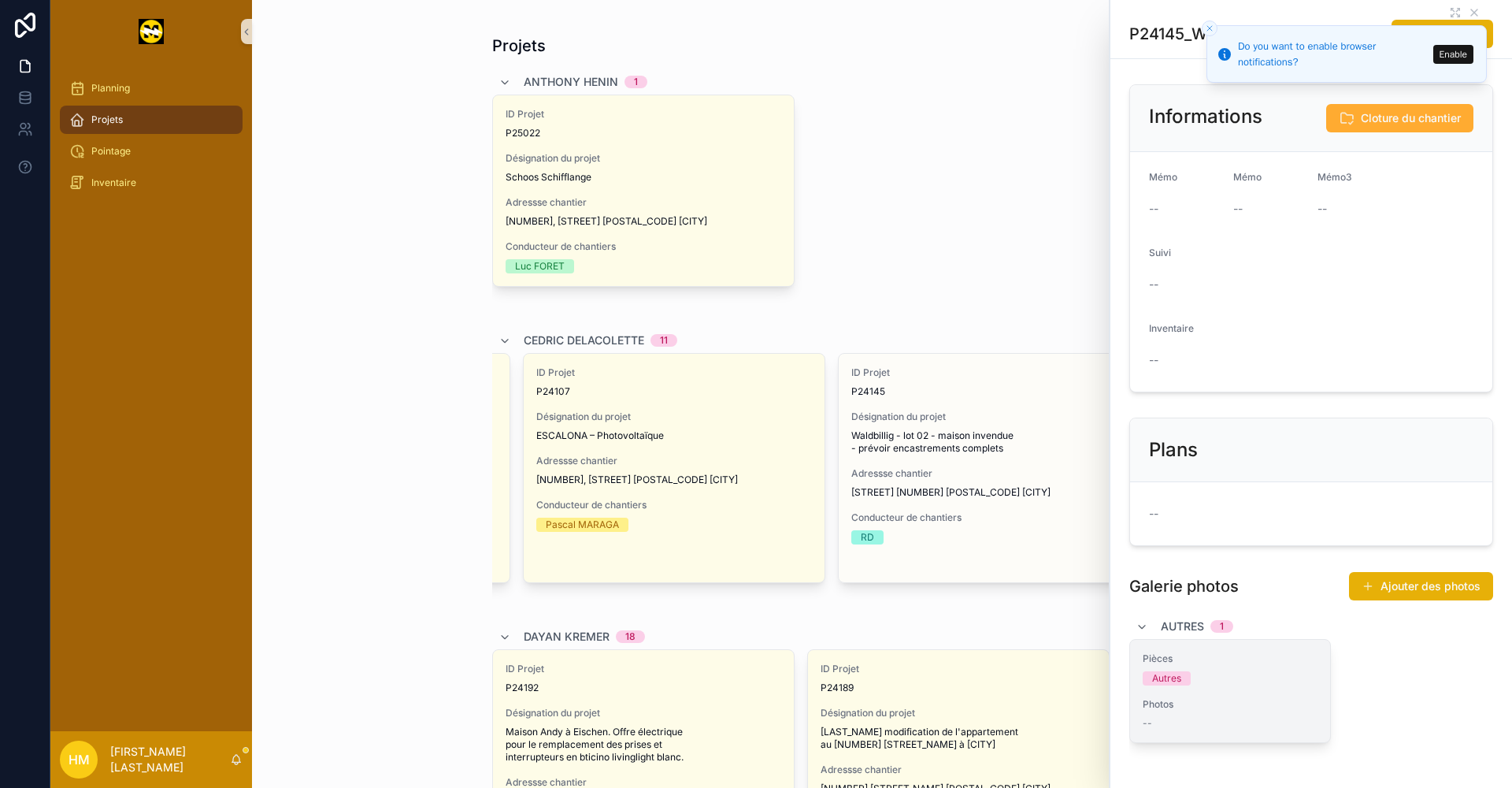 click on "Autres" at bounding box center (1166, 678) 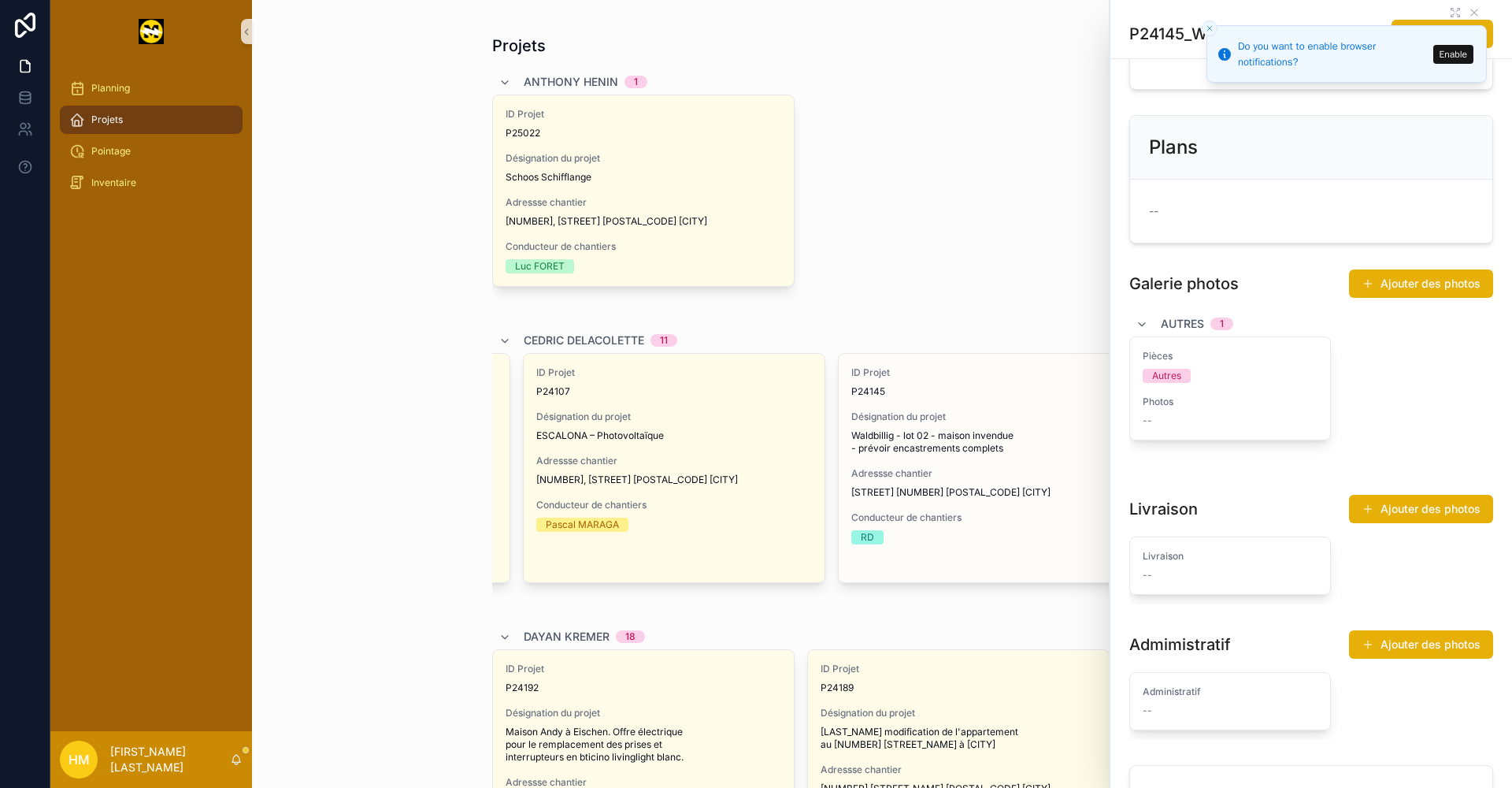 scroll, scrollTop: 315, scrollLeft: 0, axis: vertical 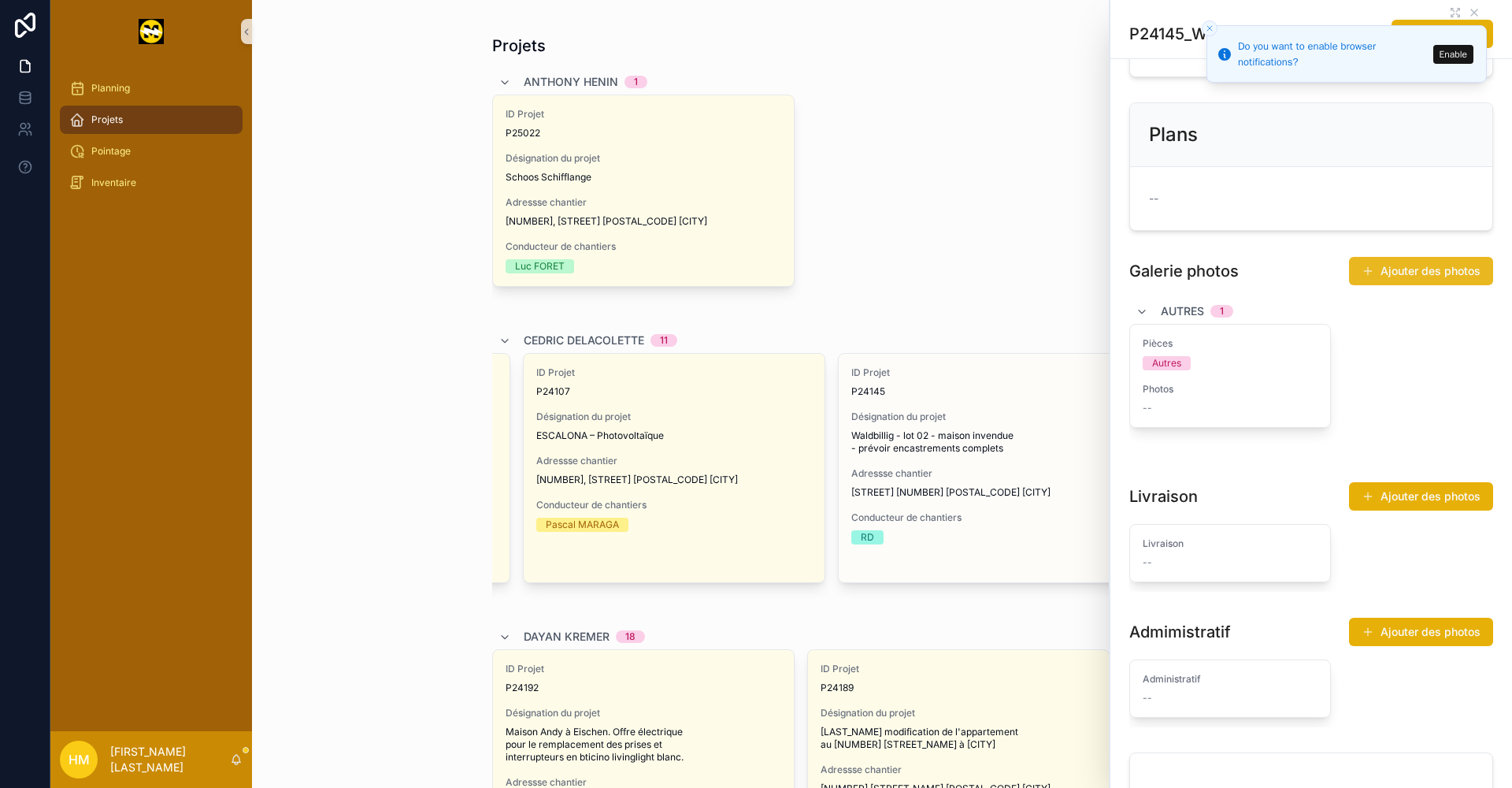 click on "Ajouter des photos" at bounding box center [1421, 271] 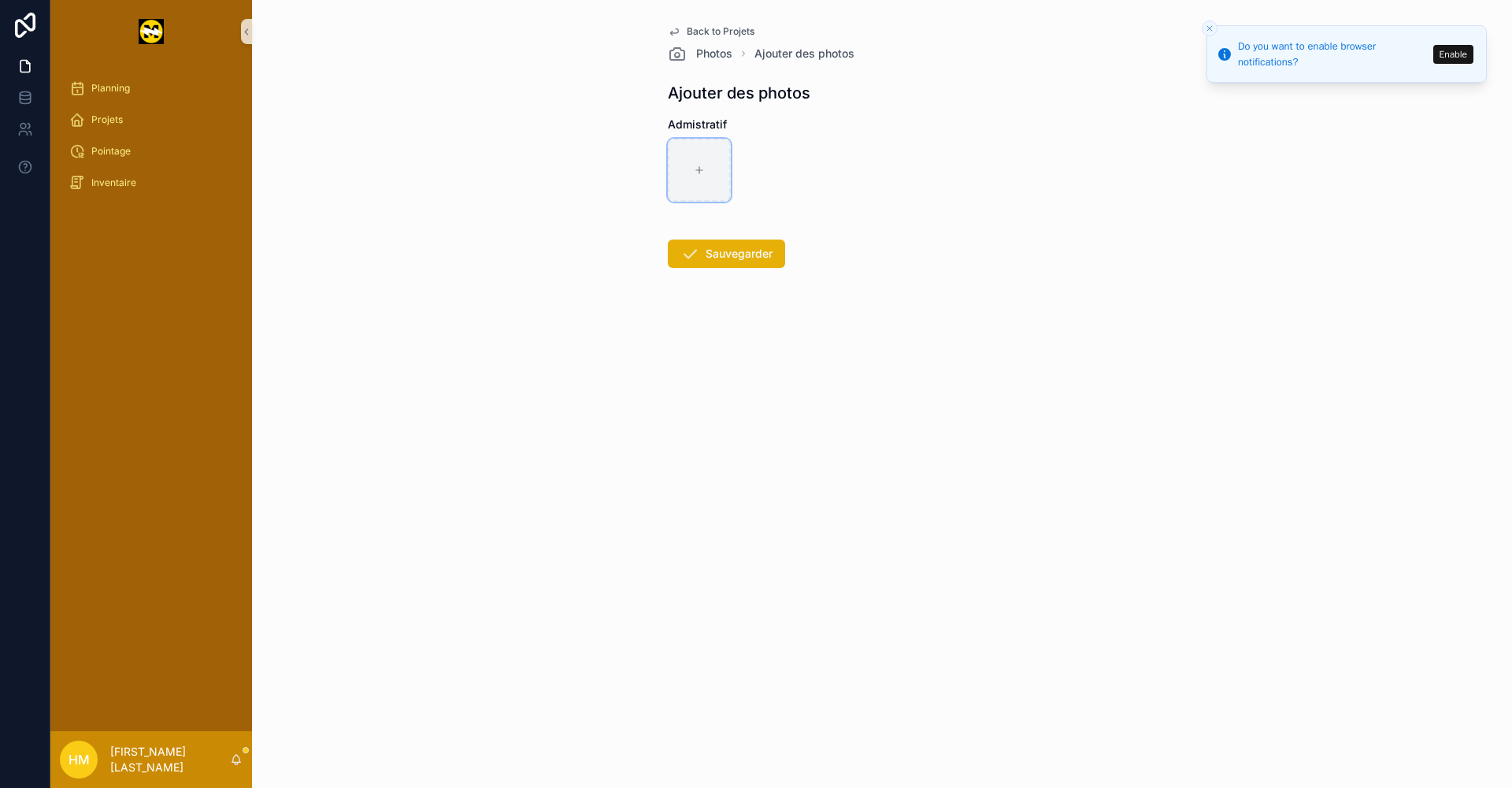 click at bounding box center [699, 170] 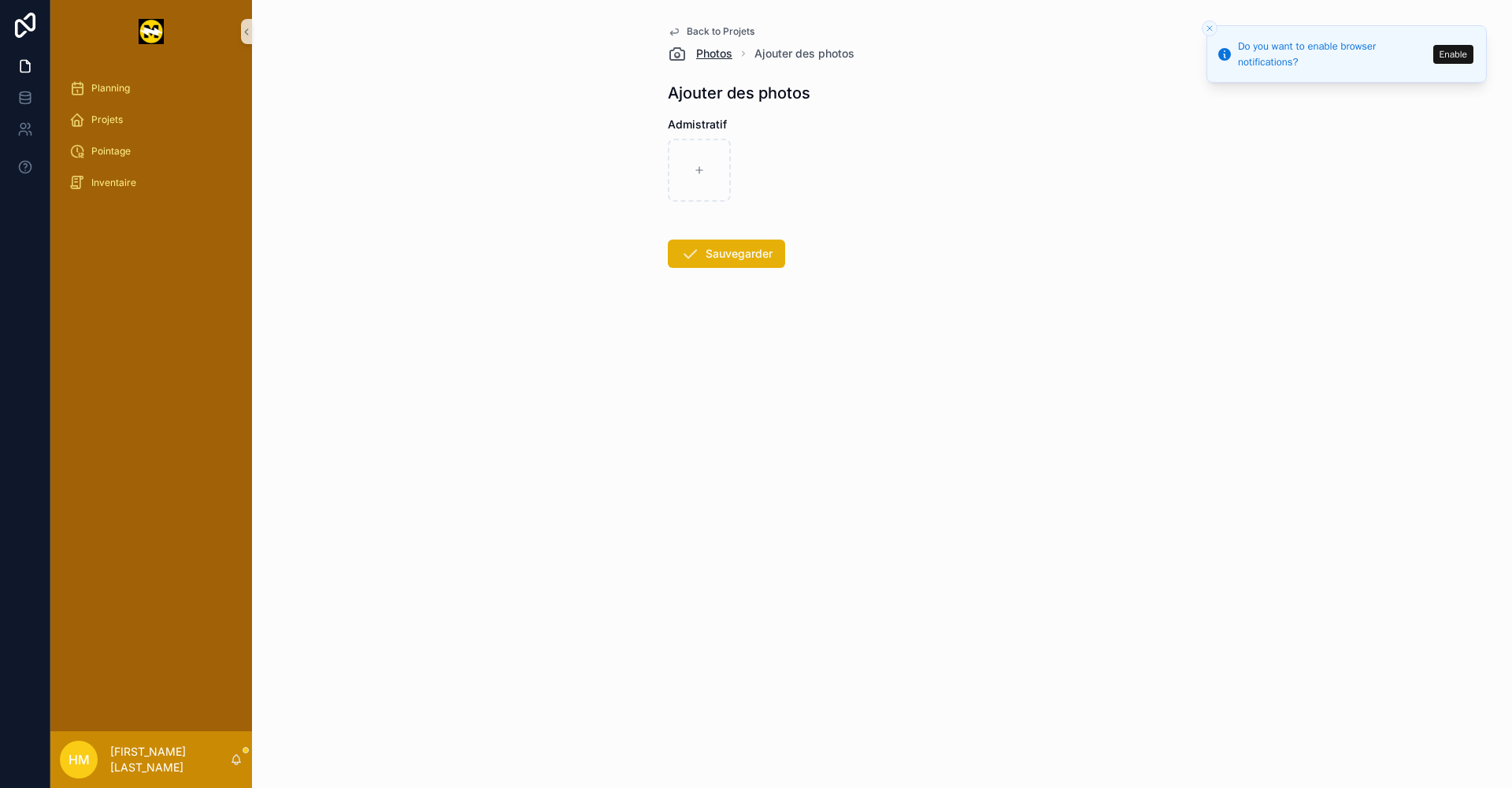 click on "Photos" at bounding box center [714, 54] 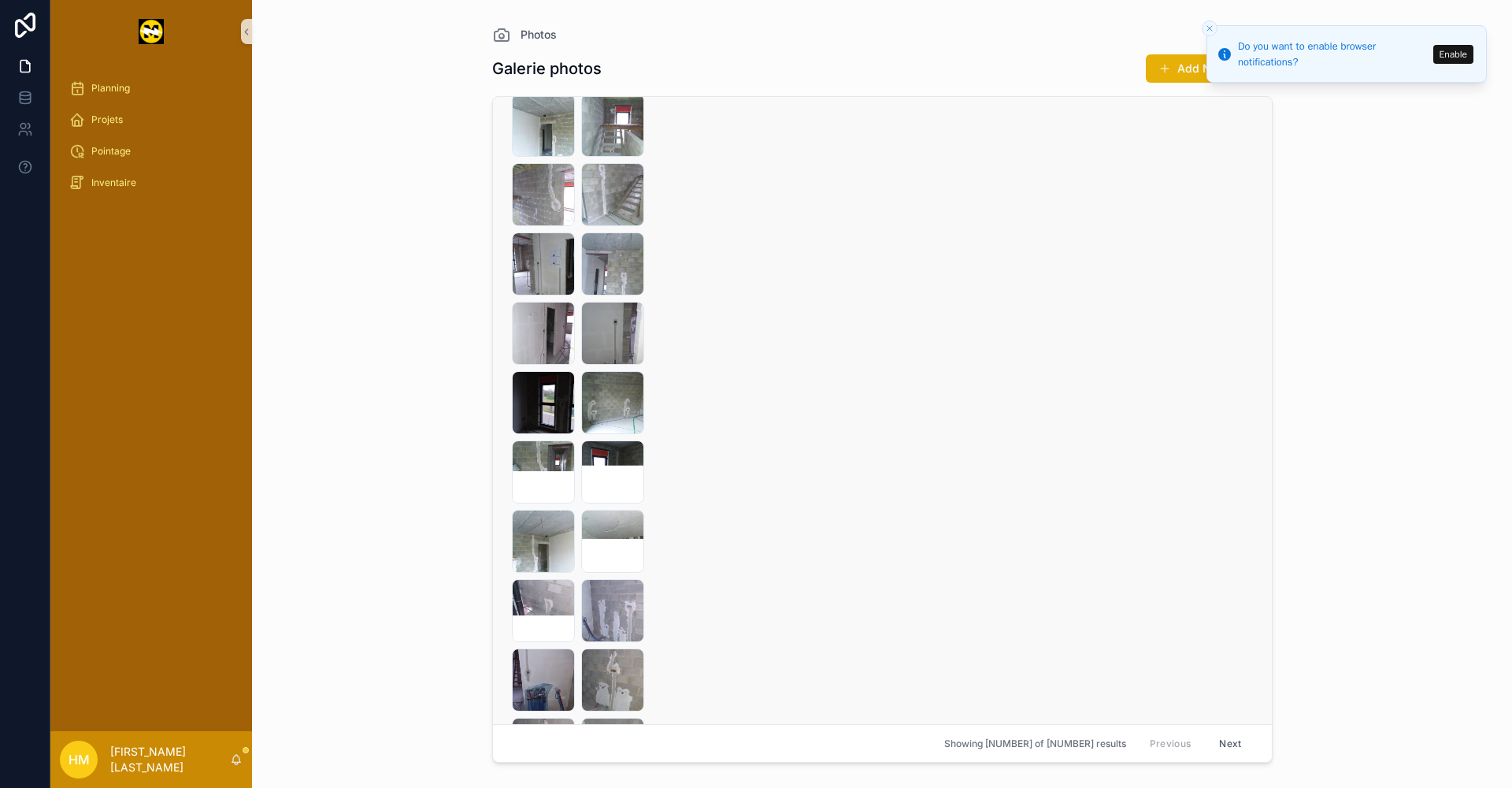 scroll, scrollTop: 0, scrollLeft: 0, axis: both 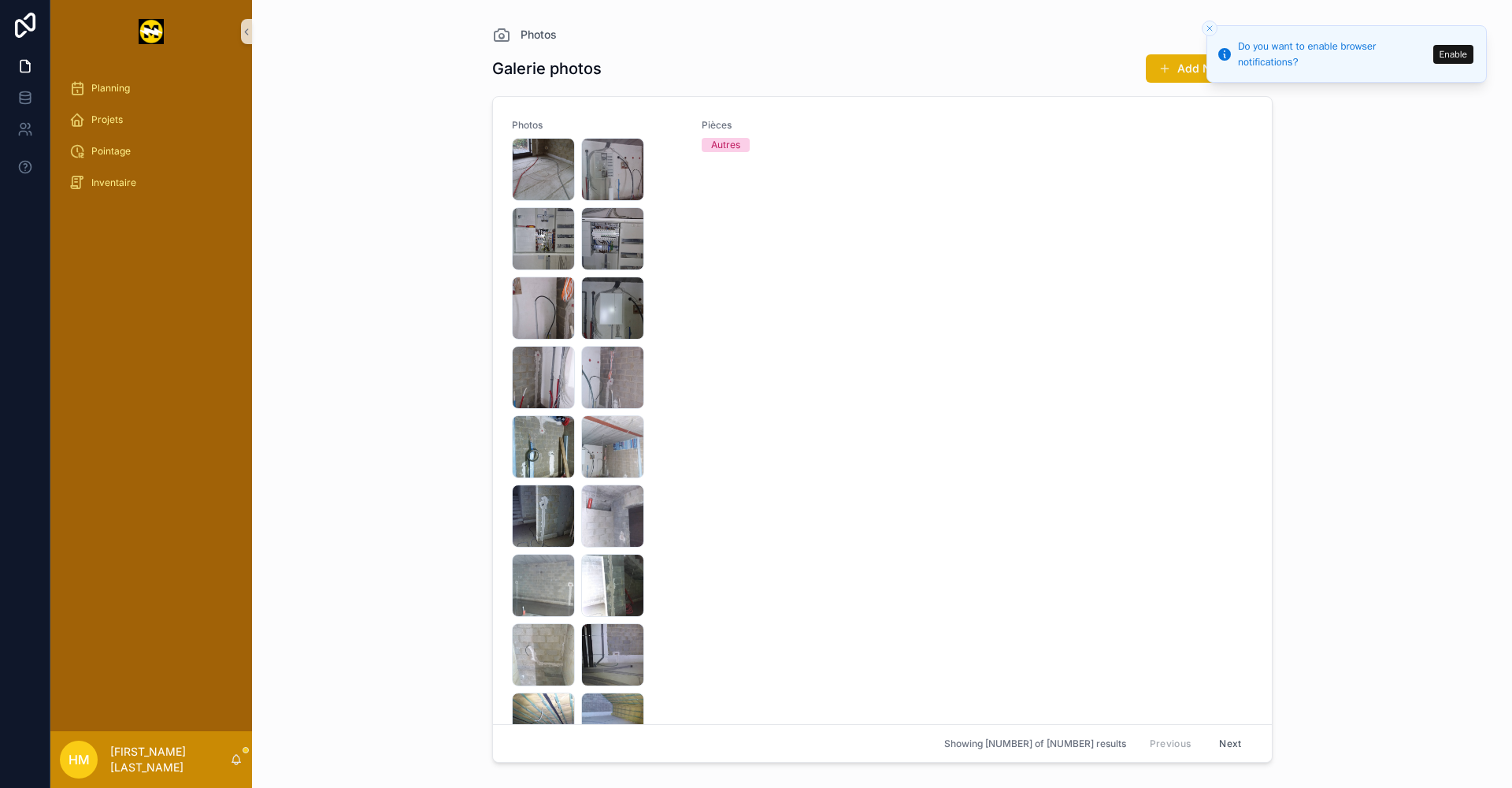 click on "Enable" at bounding box center [1453, 54] 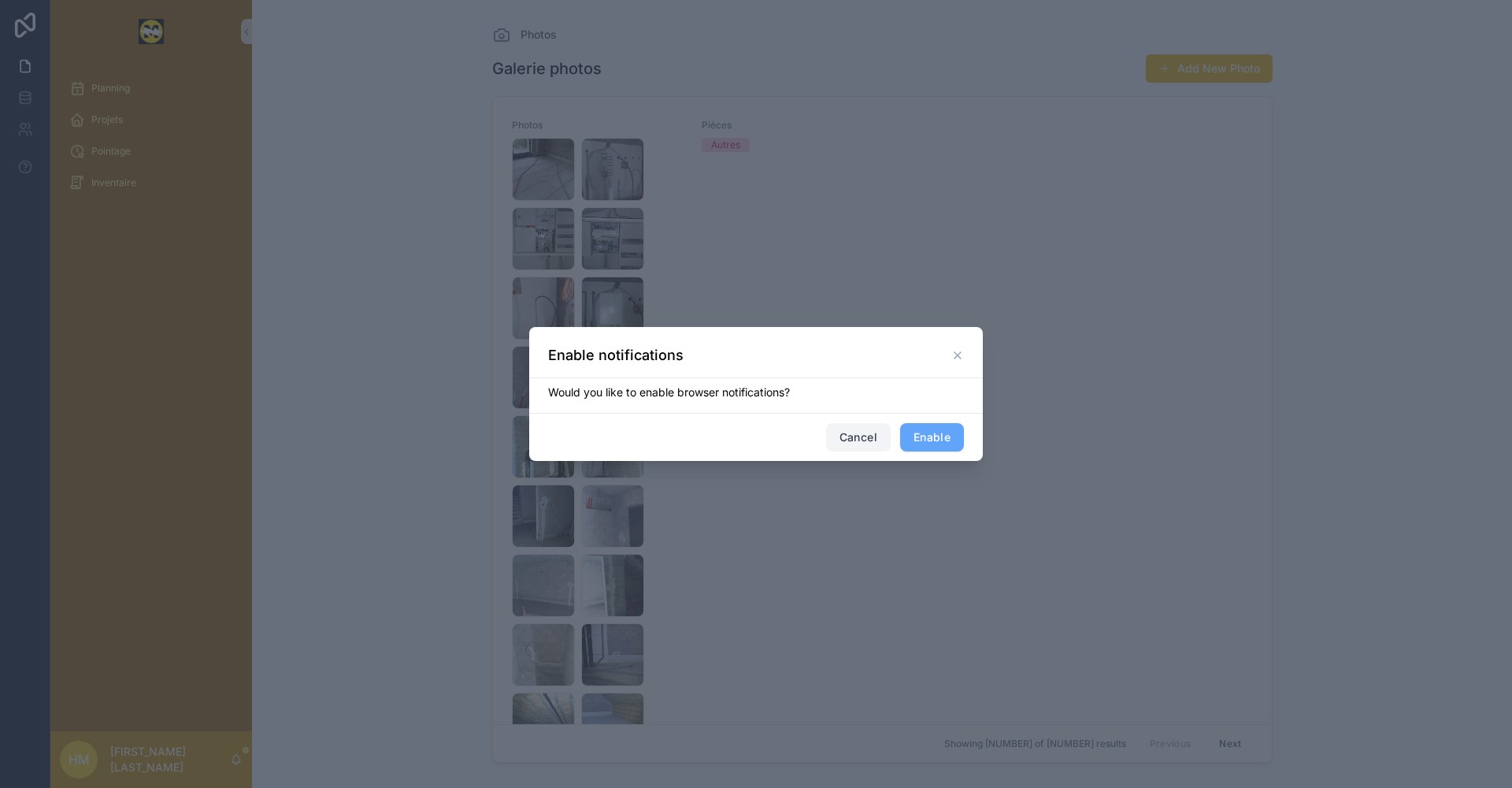 click on "Cancel" at bounding box center (858, 437) 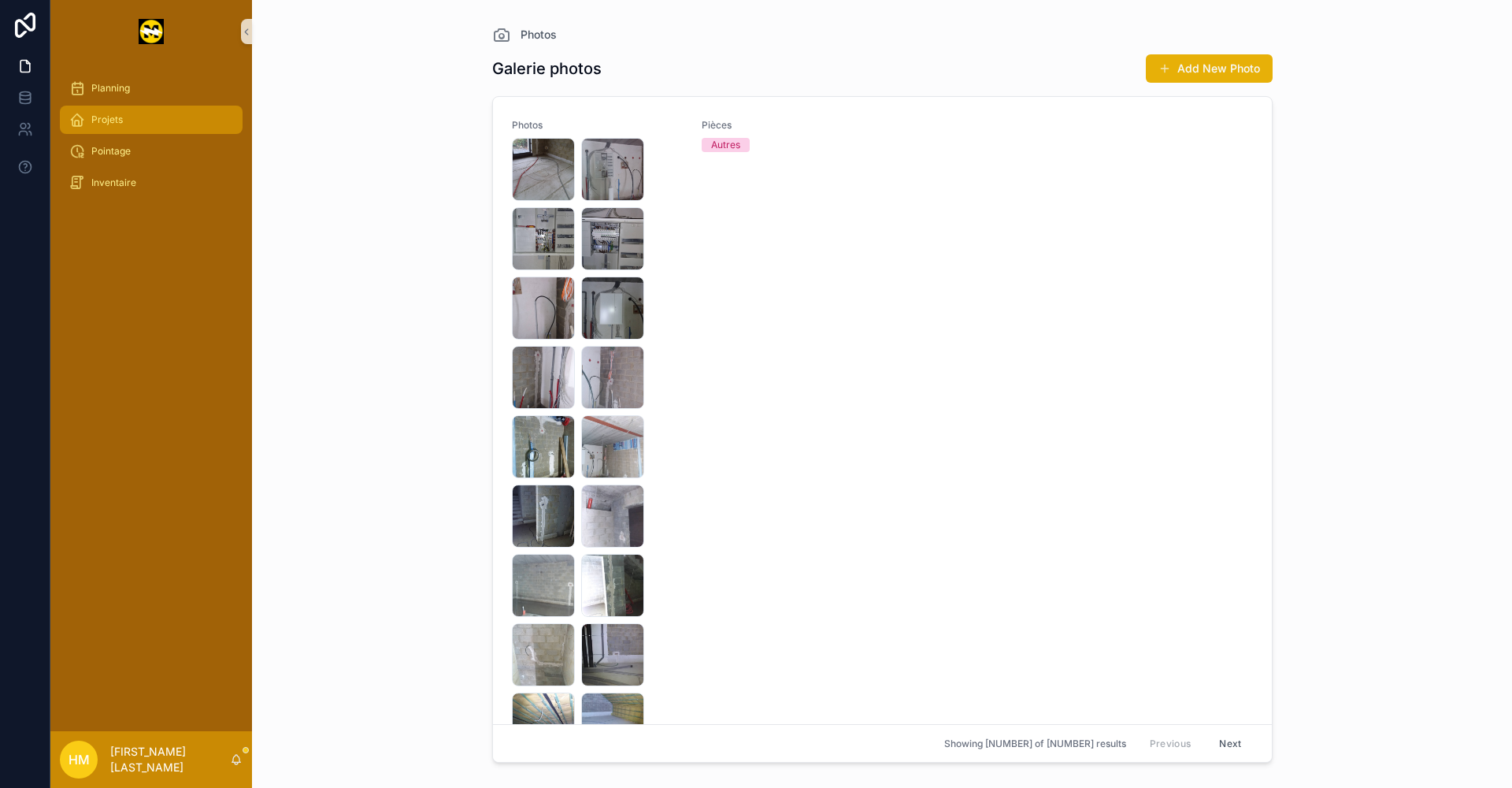 click on "Projets" at bounding box center (151, 120) 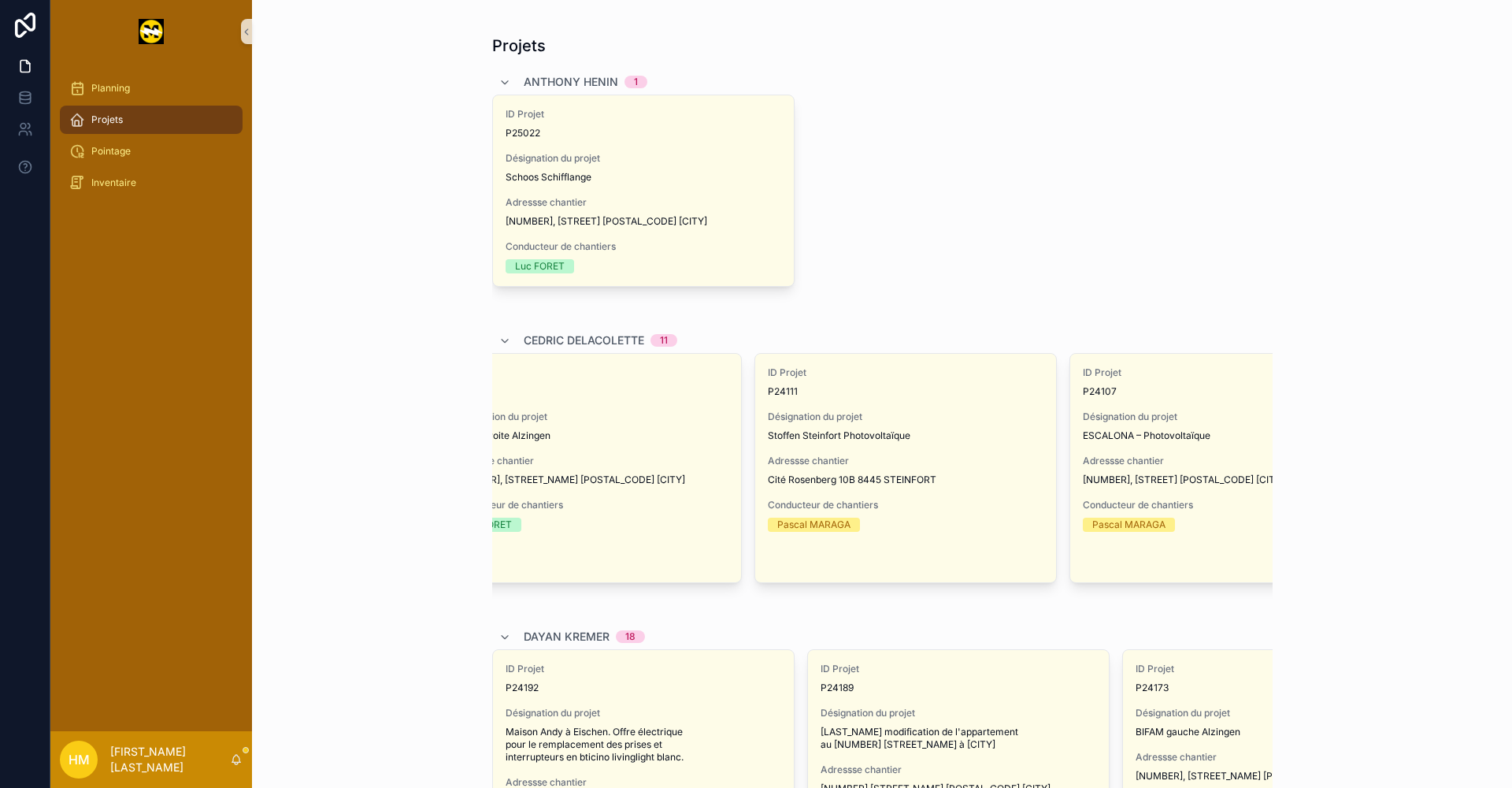 scroll, scrollTop: 0, scrollLeft: 1366, axis: horizontal 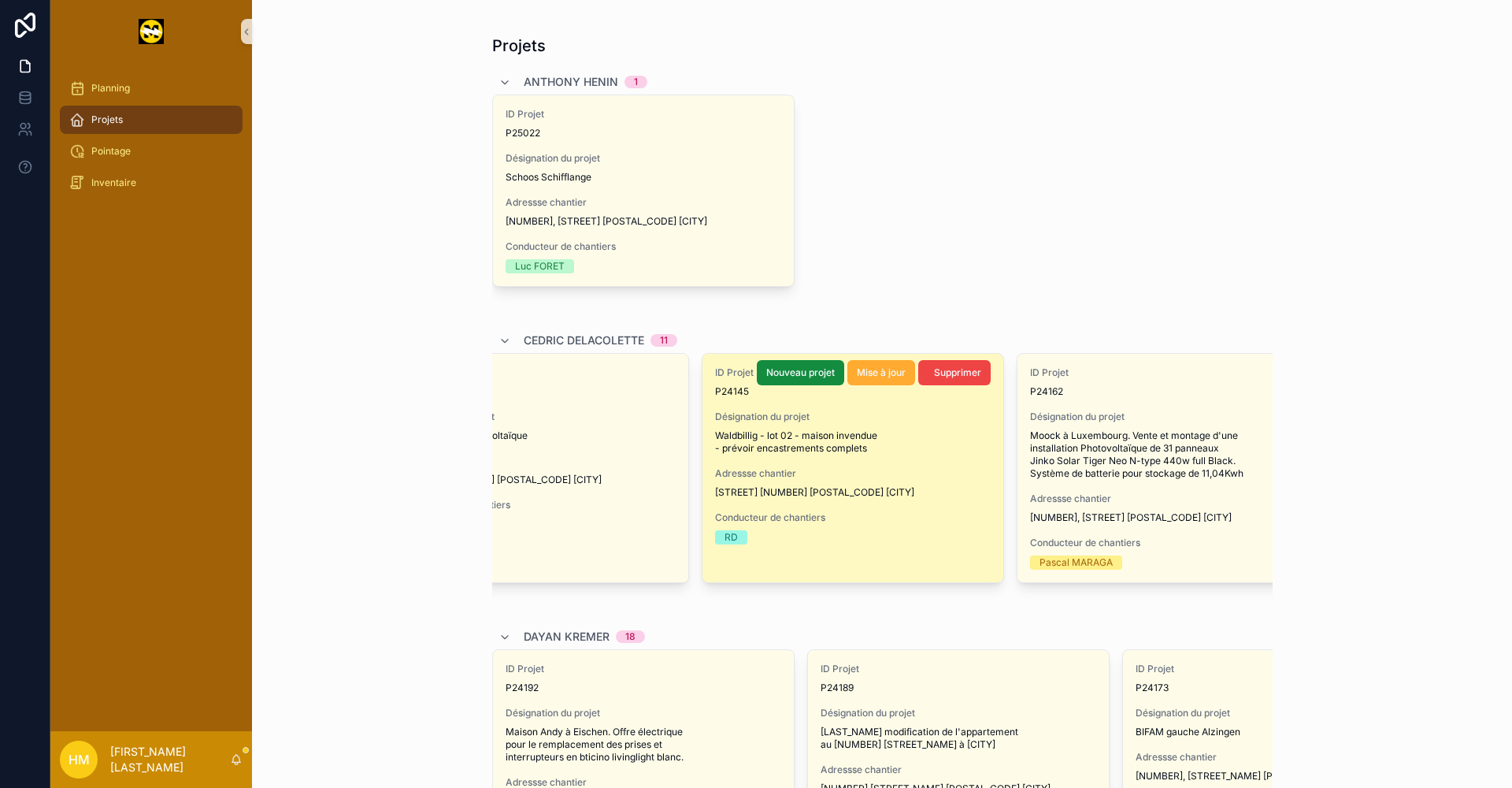 click on "ID Projet P24145 Désignation du projet Waldbillig - lot 02 - maison invendue - prévoir encastrements complets Adressse chantier [STREET] [NUMBER] [POSTAL_CODE] [CITY] Conducteur de chantiers RD" at bounding box center [853, 468] 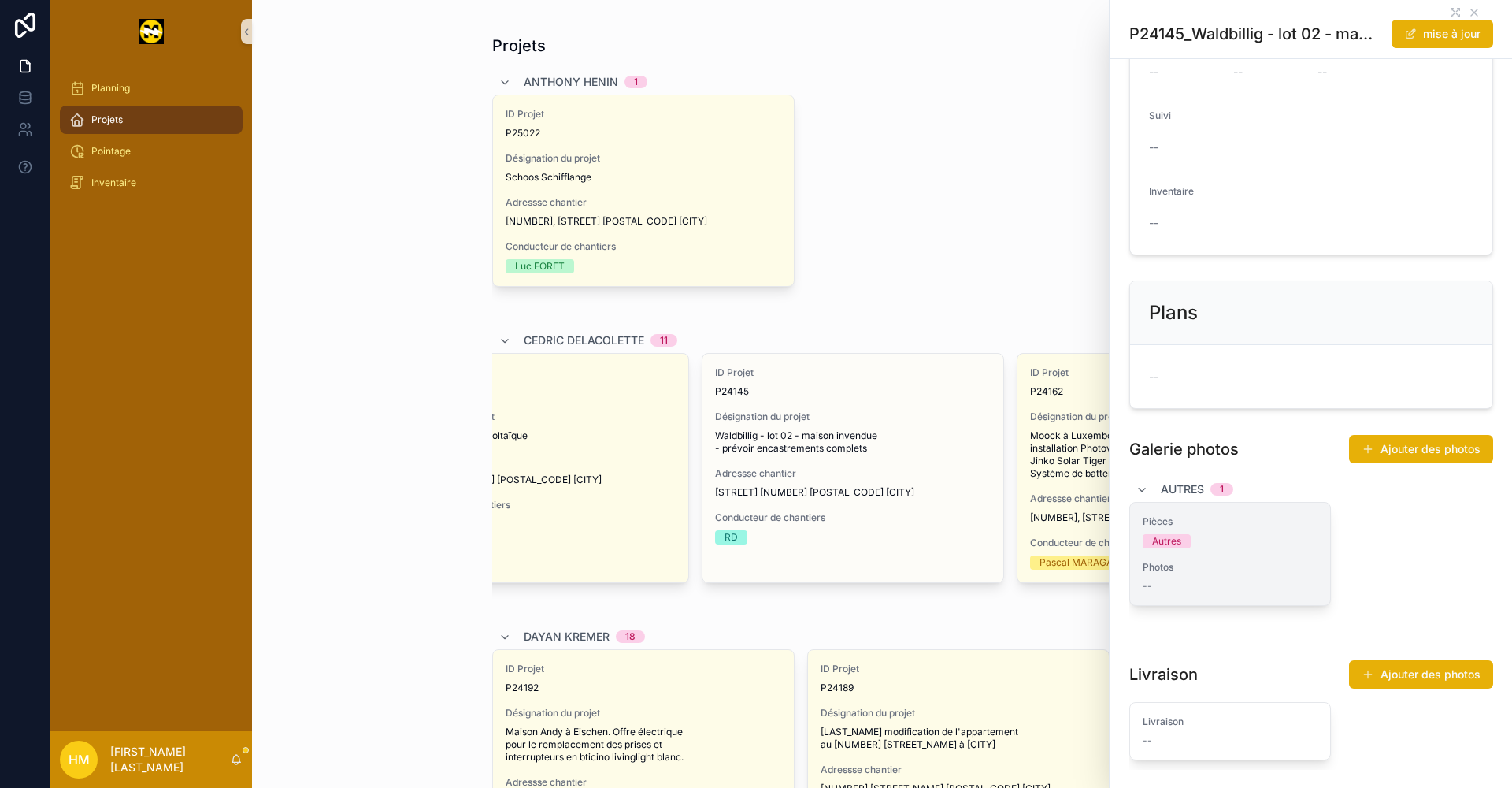 scroll, scrollTop: 158, scrollLeft: 0, axis: vertical 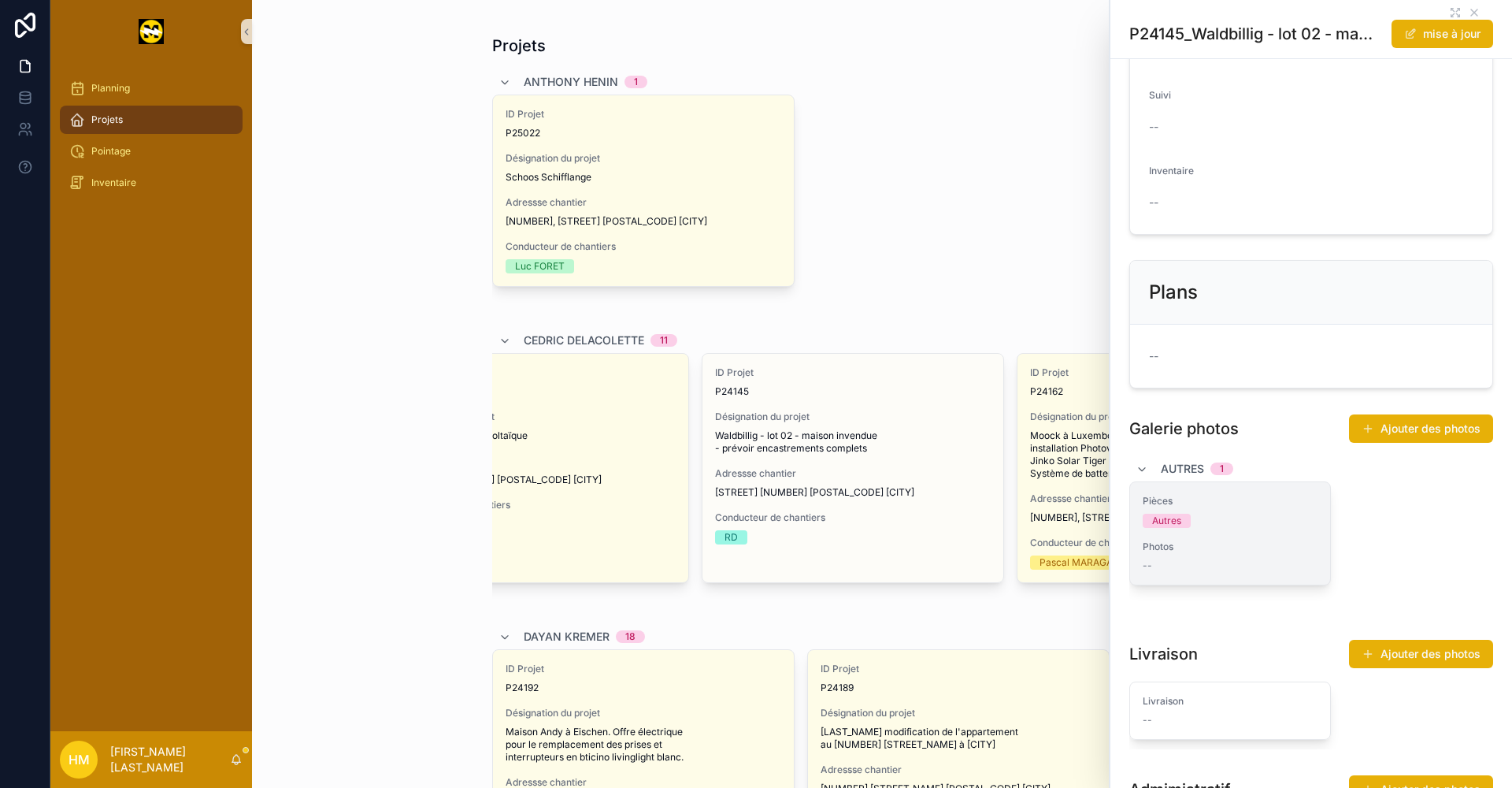 click on "Autres" at bounding box center (1166, 521) 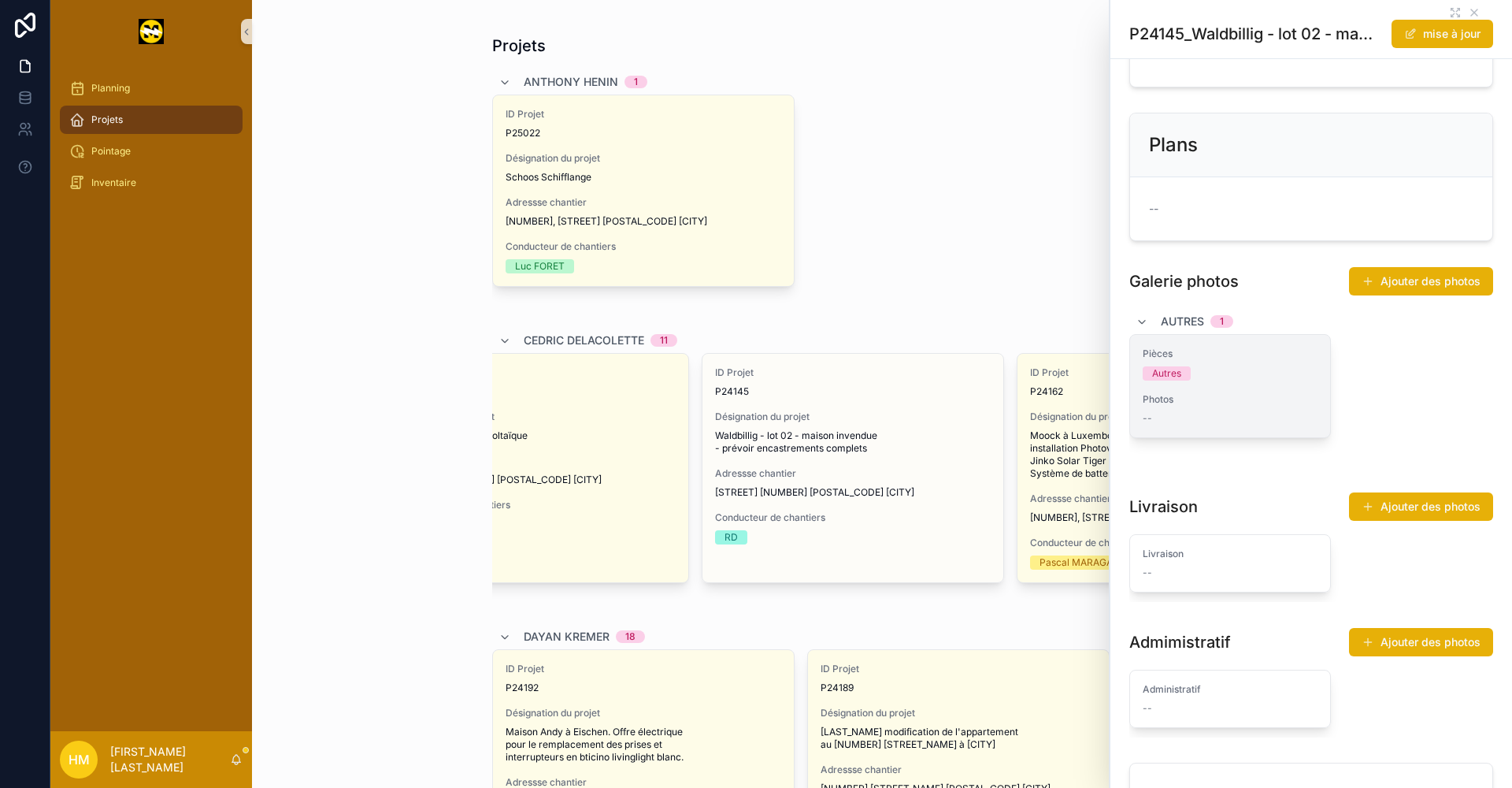 scroll, scrollTop: 315, scrollLeft: 0, axis: vertical 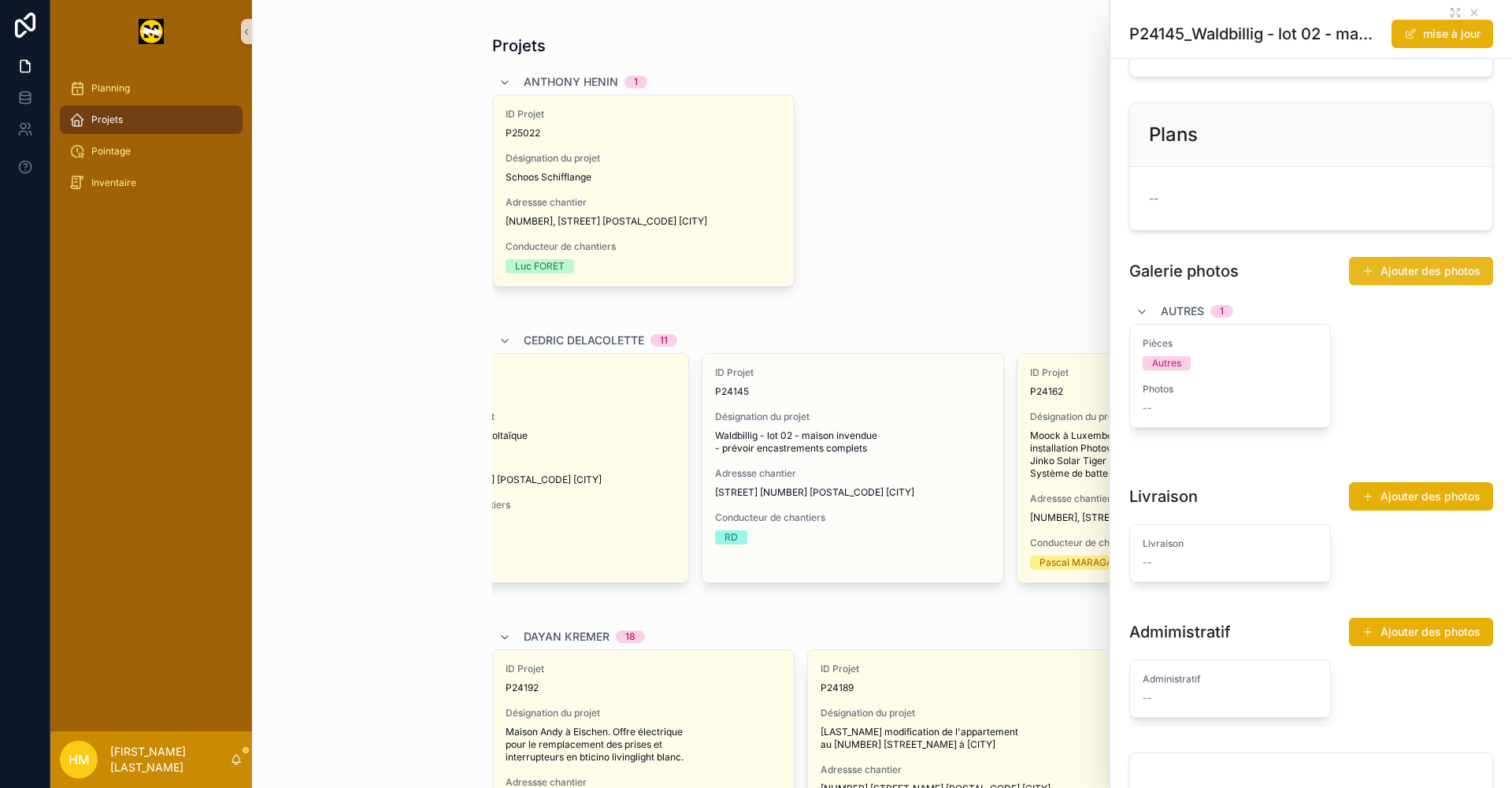 click on "Ajouter des photos" at bounding box center [1421, 271] 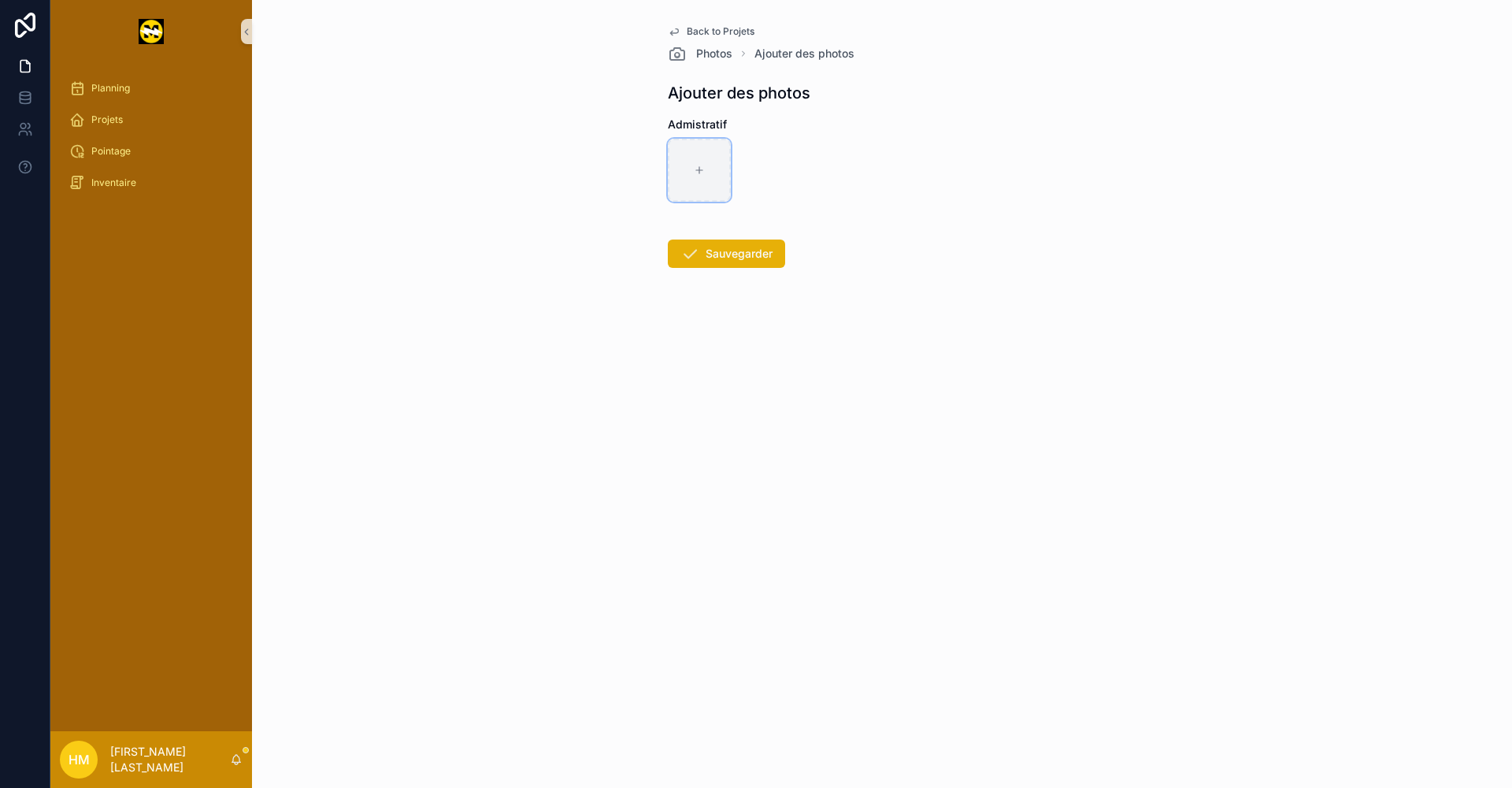 click at bounding box center [699, 170] 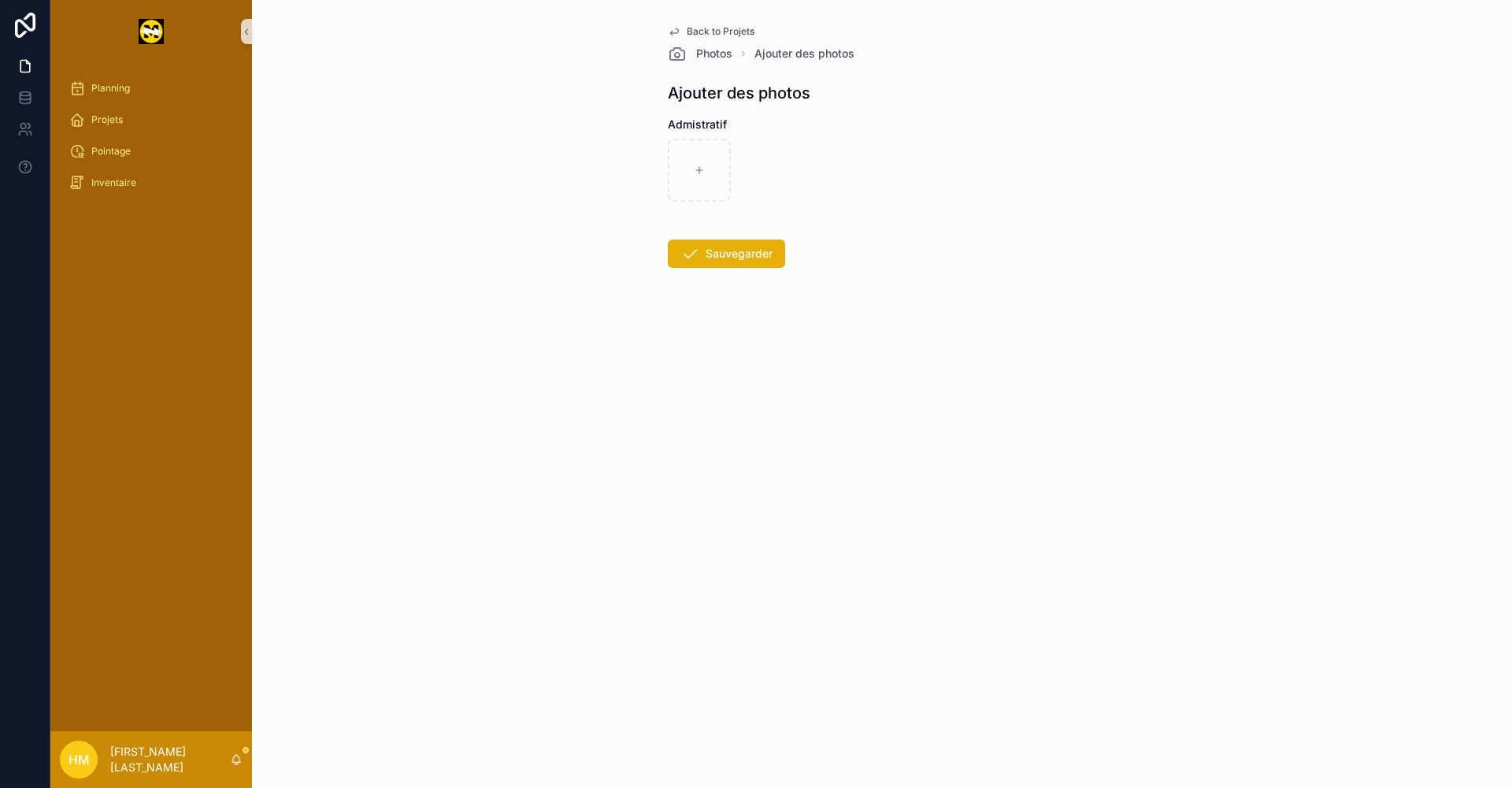 click on "Back to Projets" at bounding box center (721, 32) 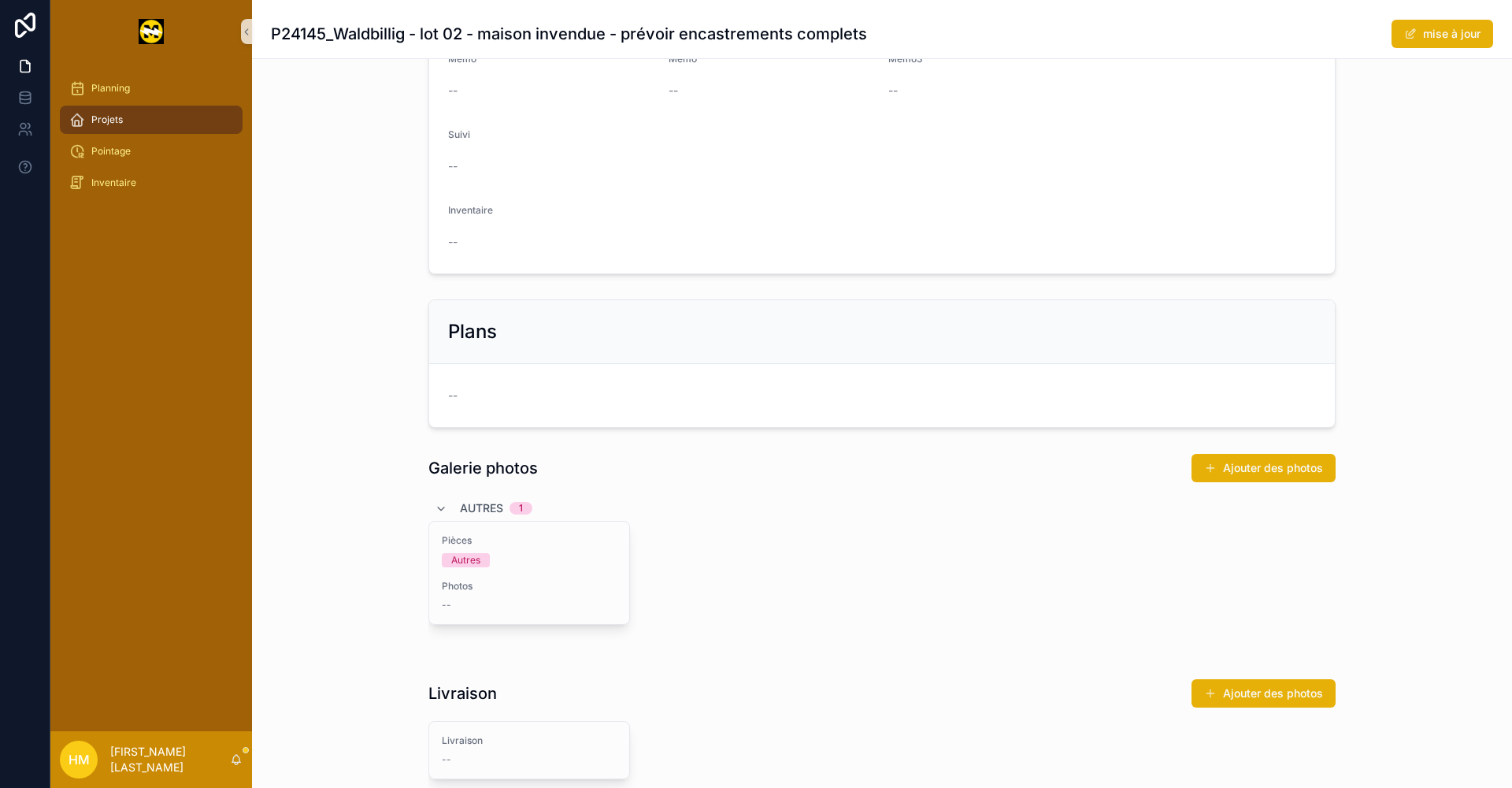 scroll, scrollTop: 394, scrollLeft: 0, axis: vertical 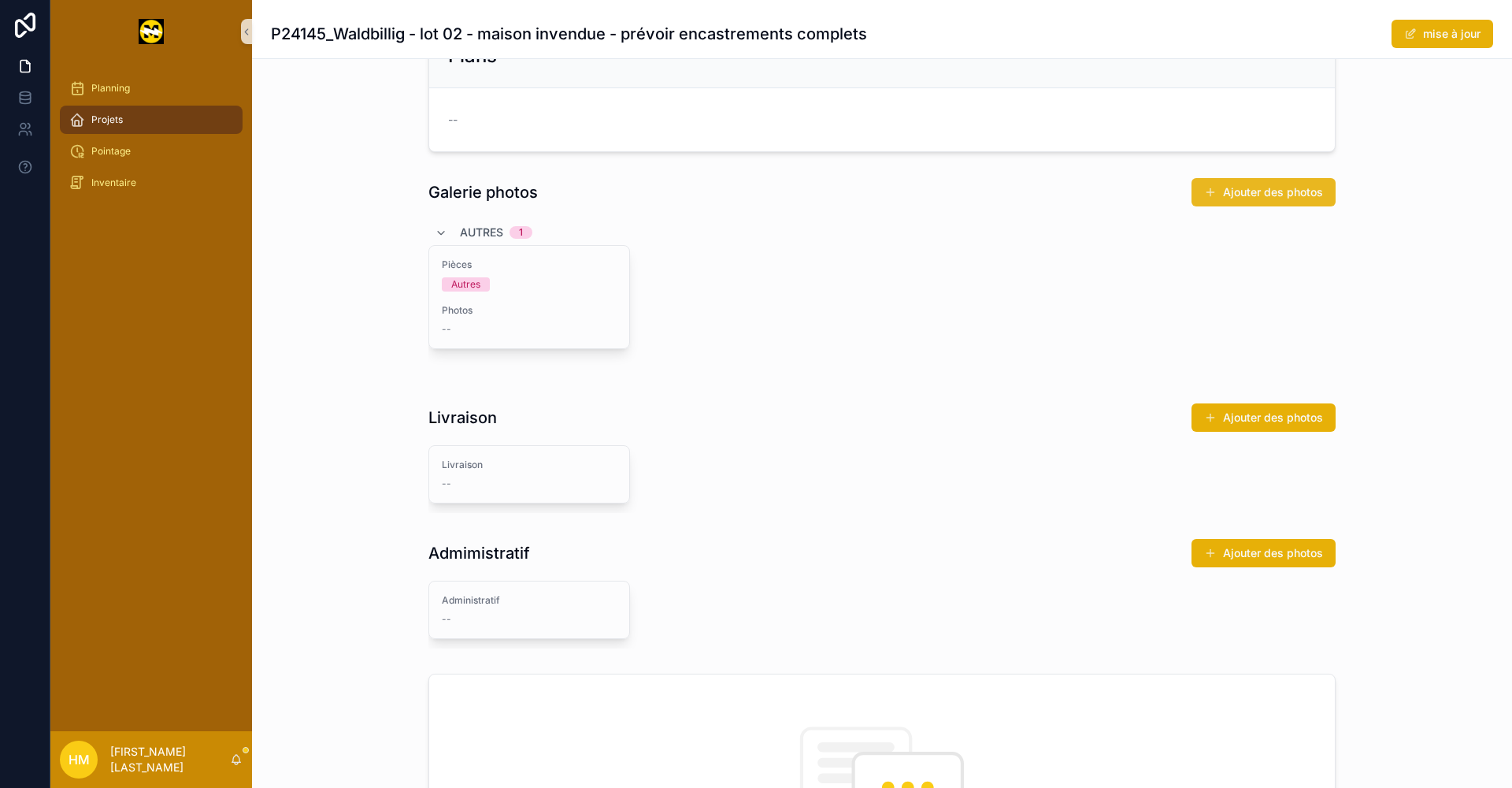 click on "Ajouter des photos" at bounding box center (1263, 192) 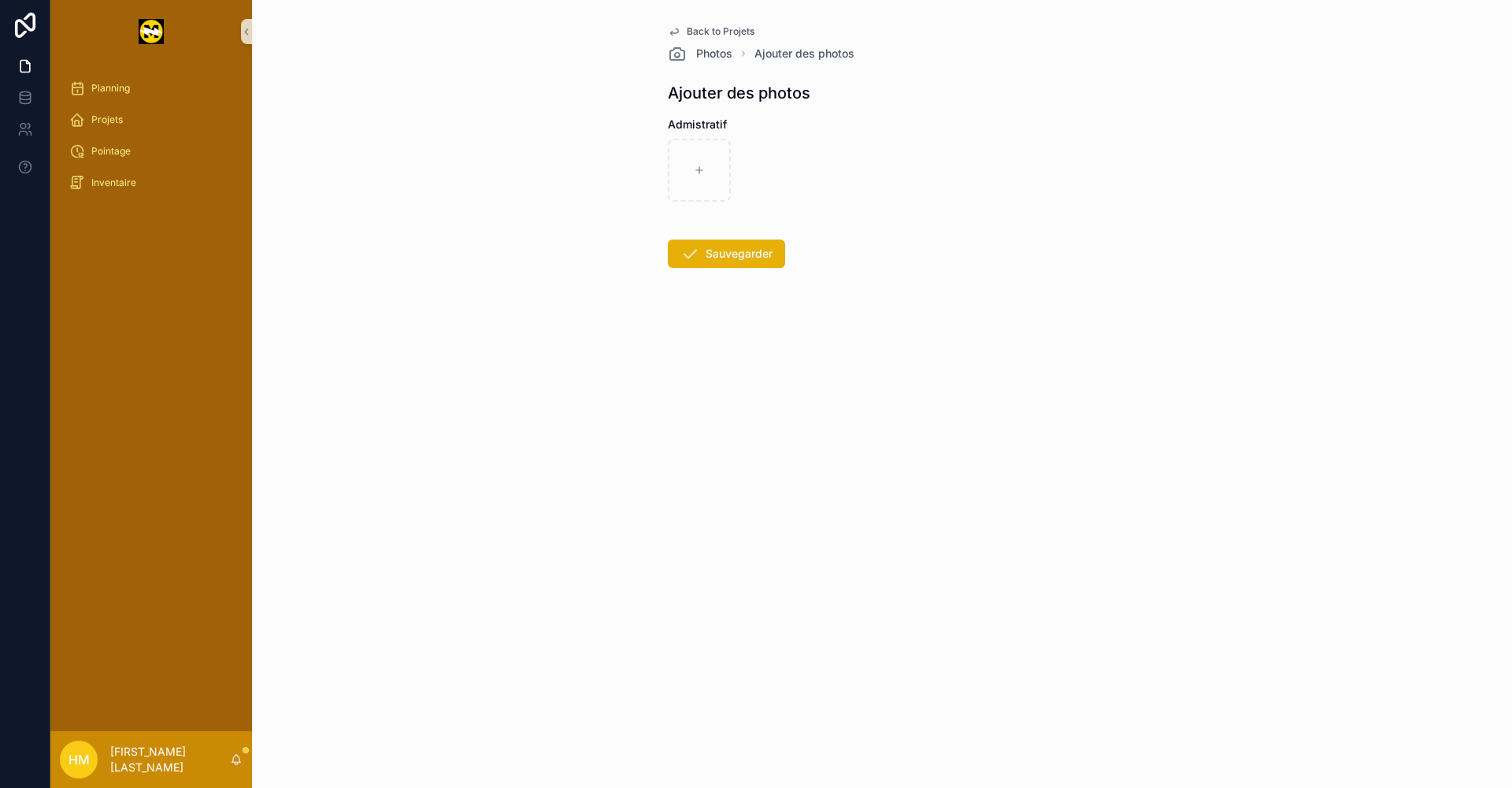 scroll, scrollTop: 0, scrollLeft: 0, axis: both 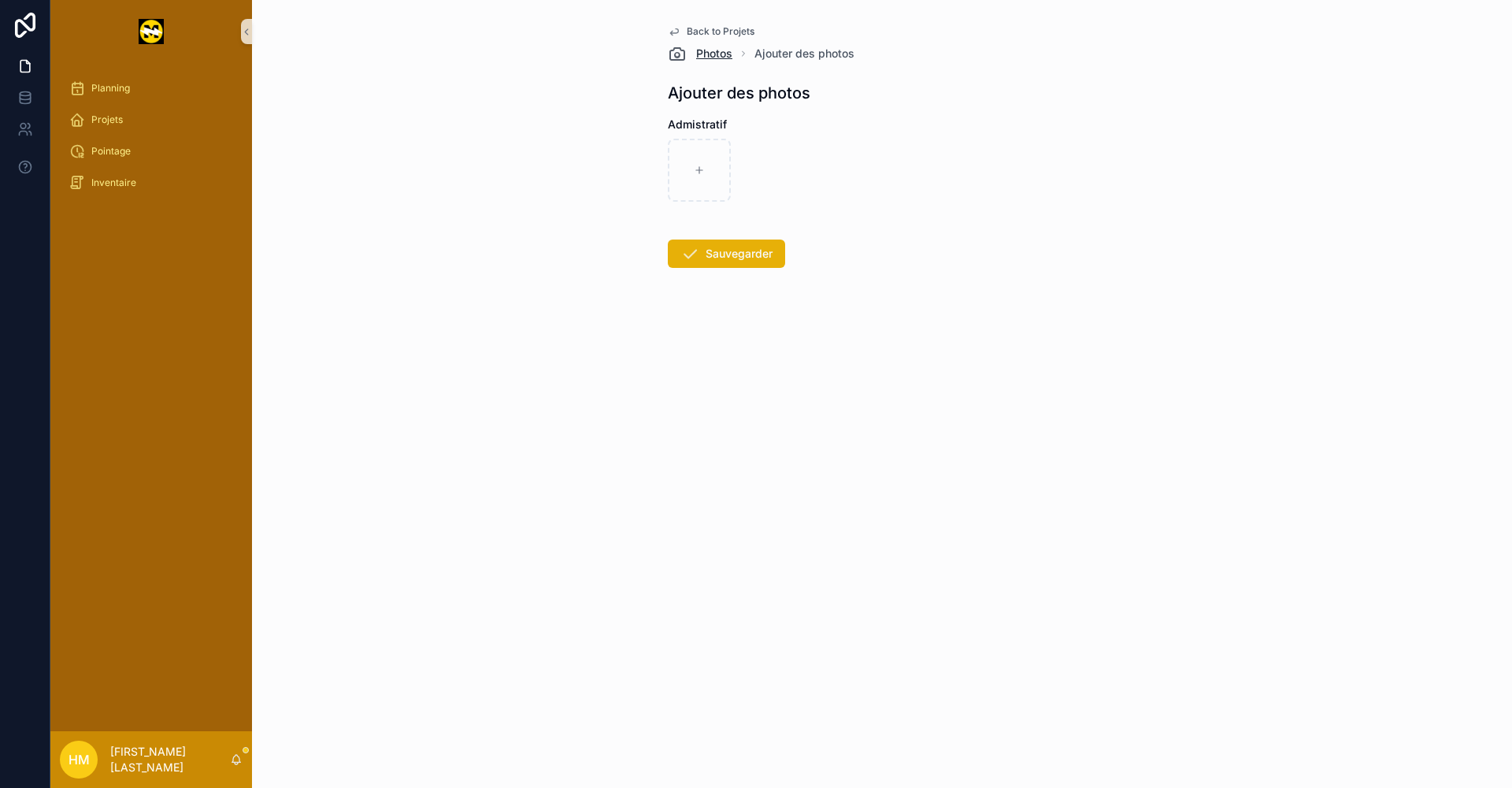 click on "Photos" at bounding box center (714, 54) 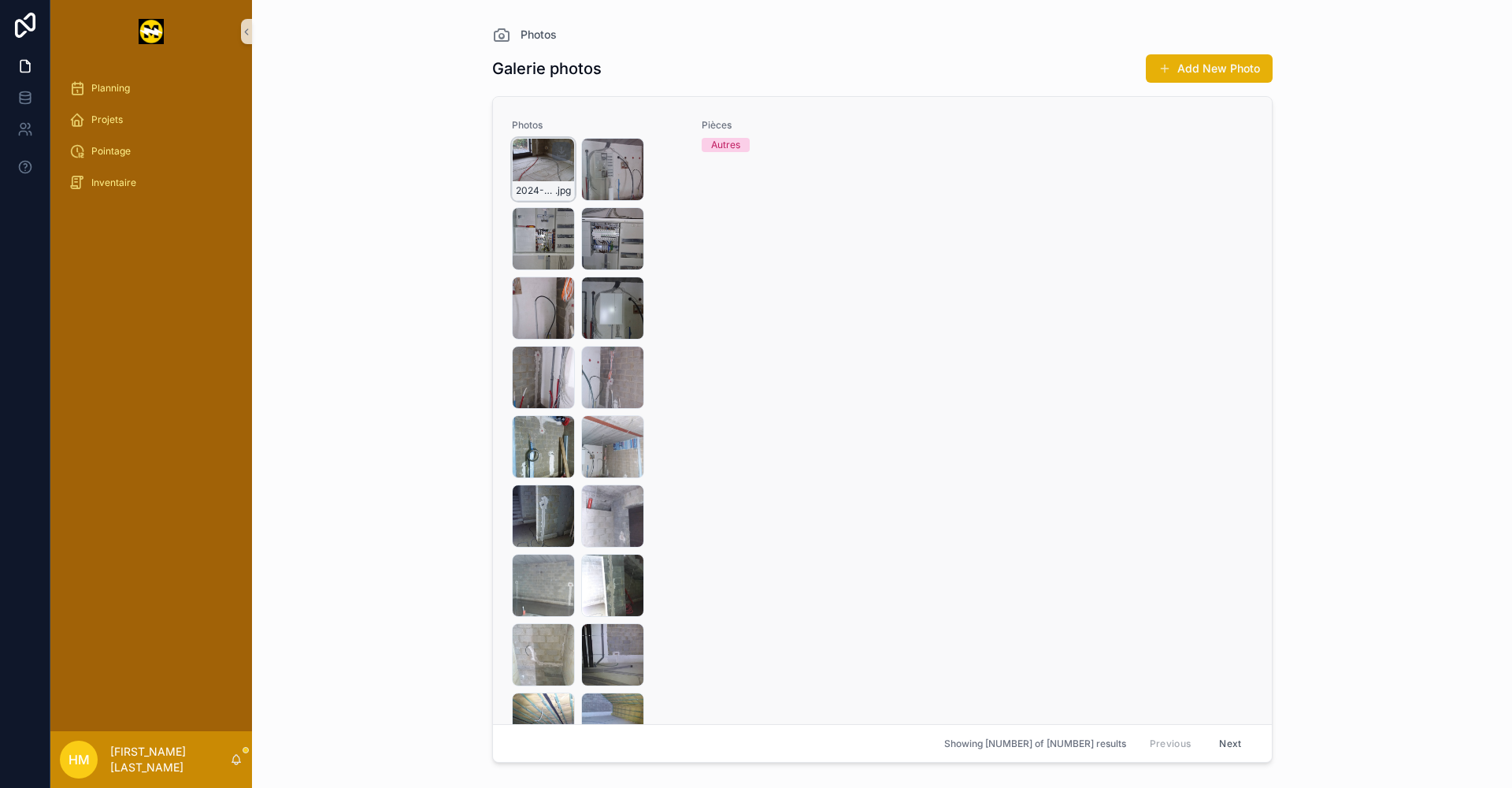 click on "2024-10-29.08-52-33-longueurcablepacextdansvideventilé .jpg" at bounding box center (543, 169) 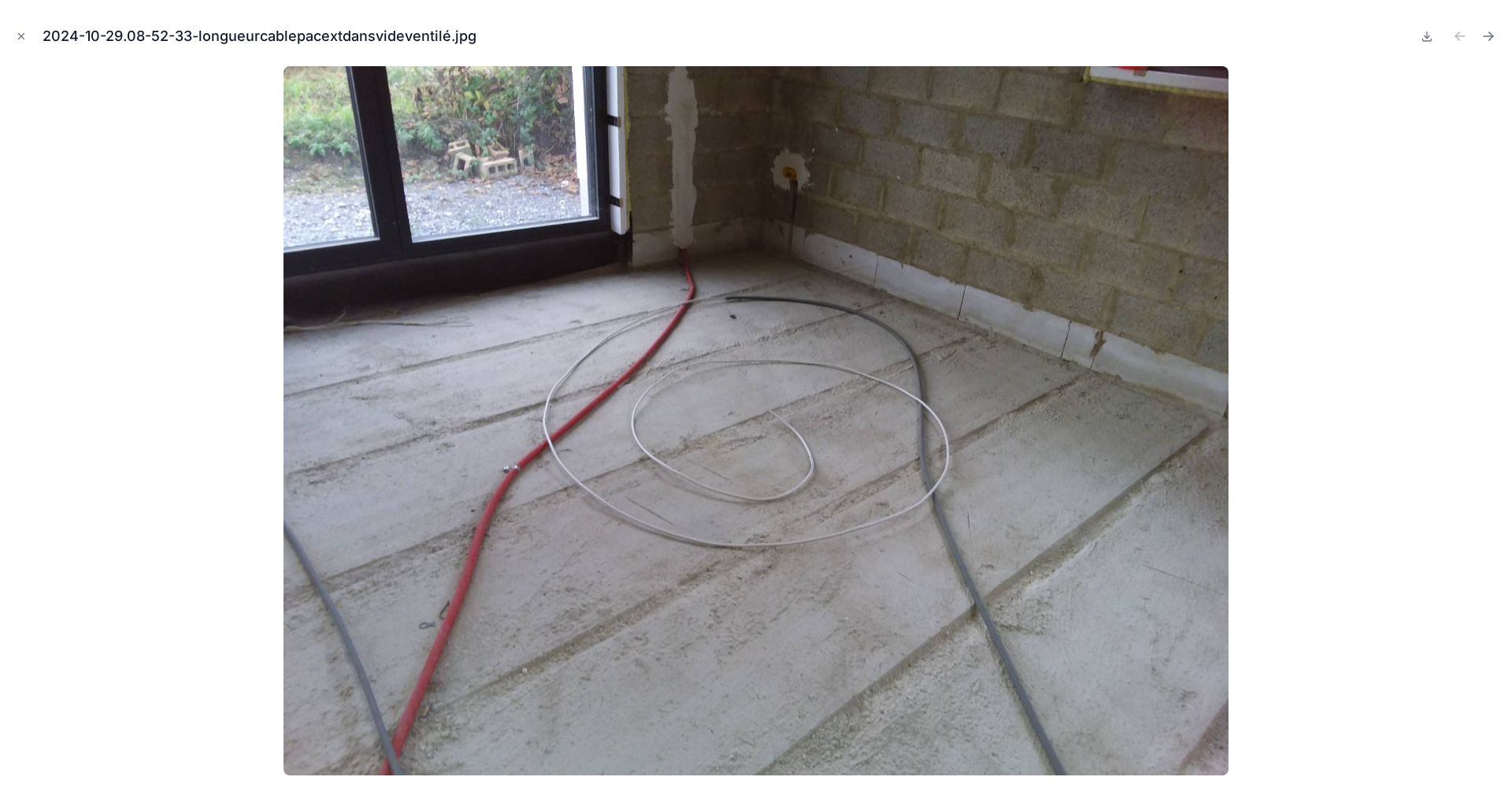 drag, startPoint x: 21, startPoint y: 39, endPoint x: 291, endPoint y: 218, distance: 323.94598 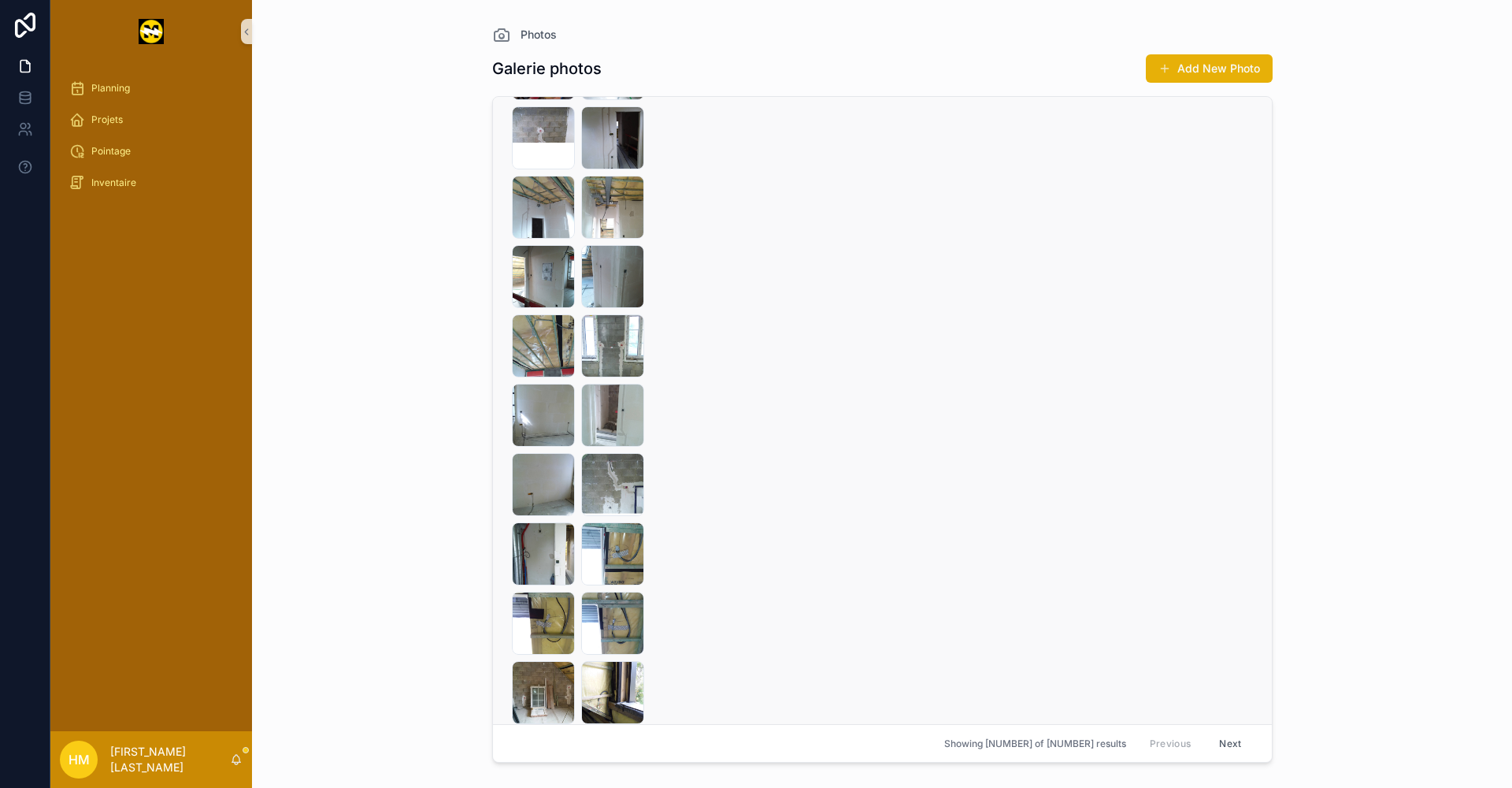 scroll, scrollTop: 10165, scrollLeft: 0, axis: vertical 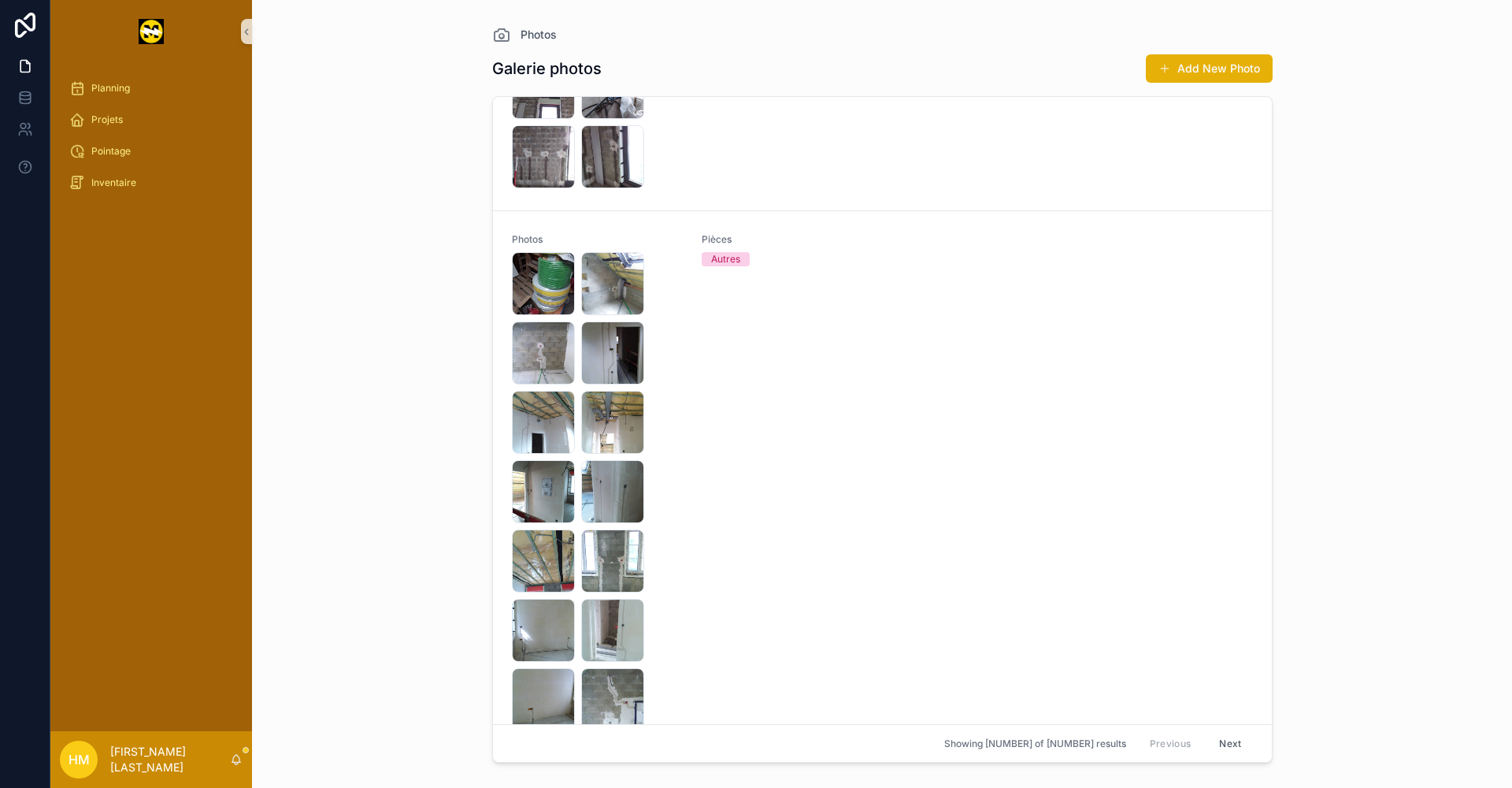 click on "Add New Photo" at bounding box center (1209, 69) 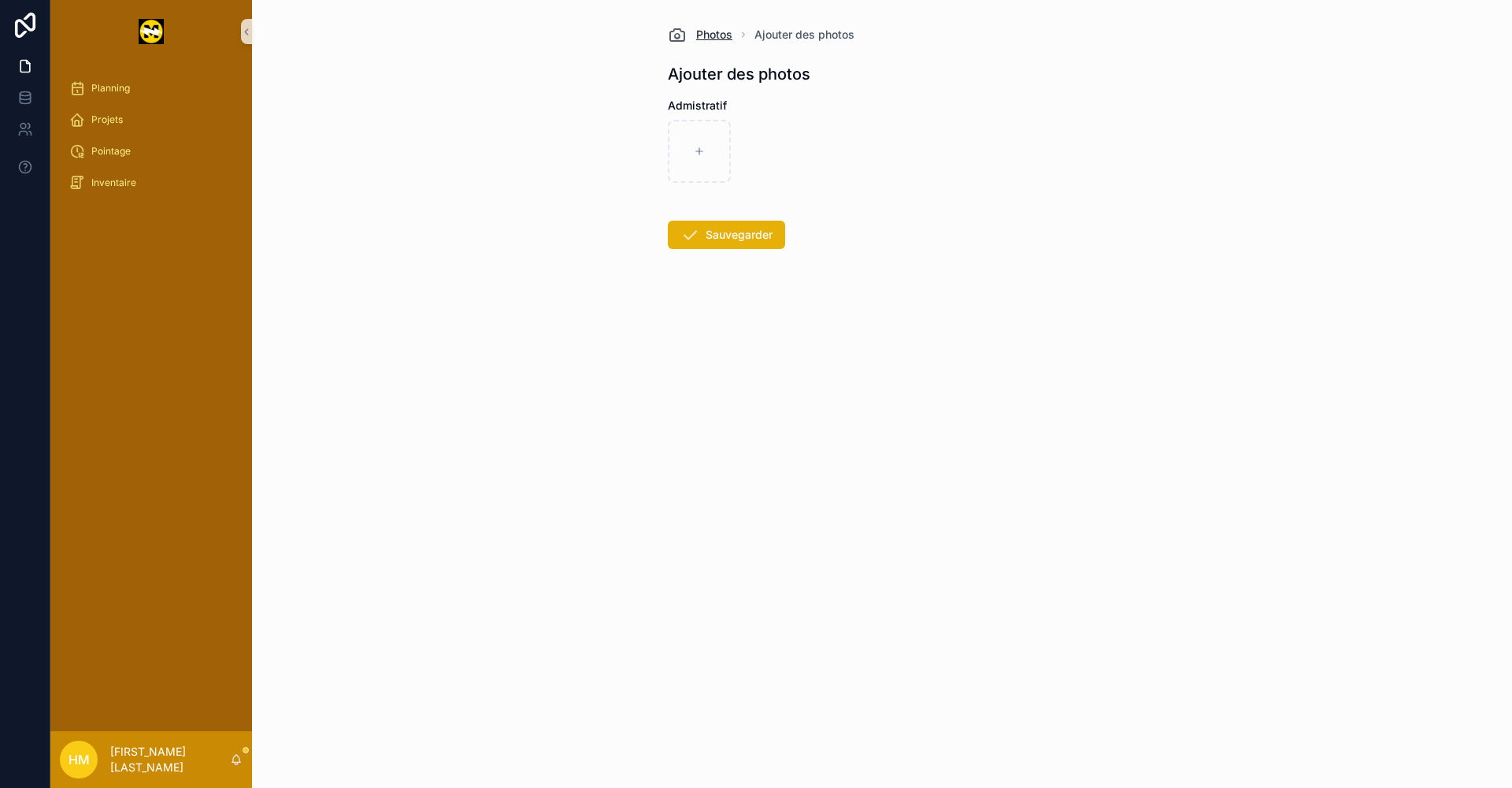 click on "Photos" at bounding box center (714, 35) 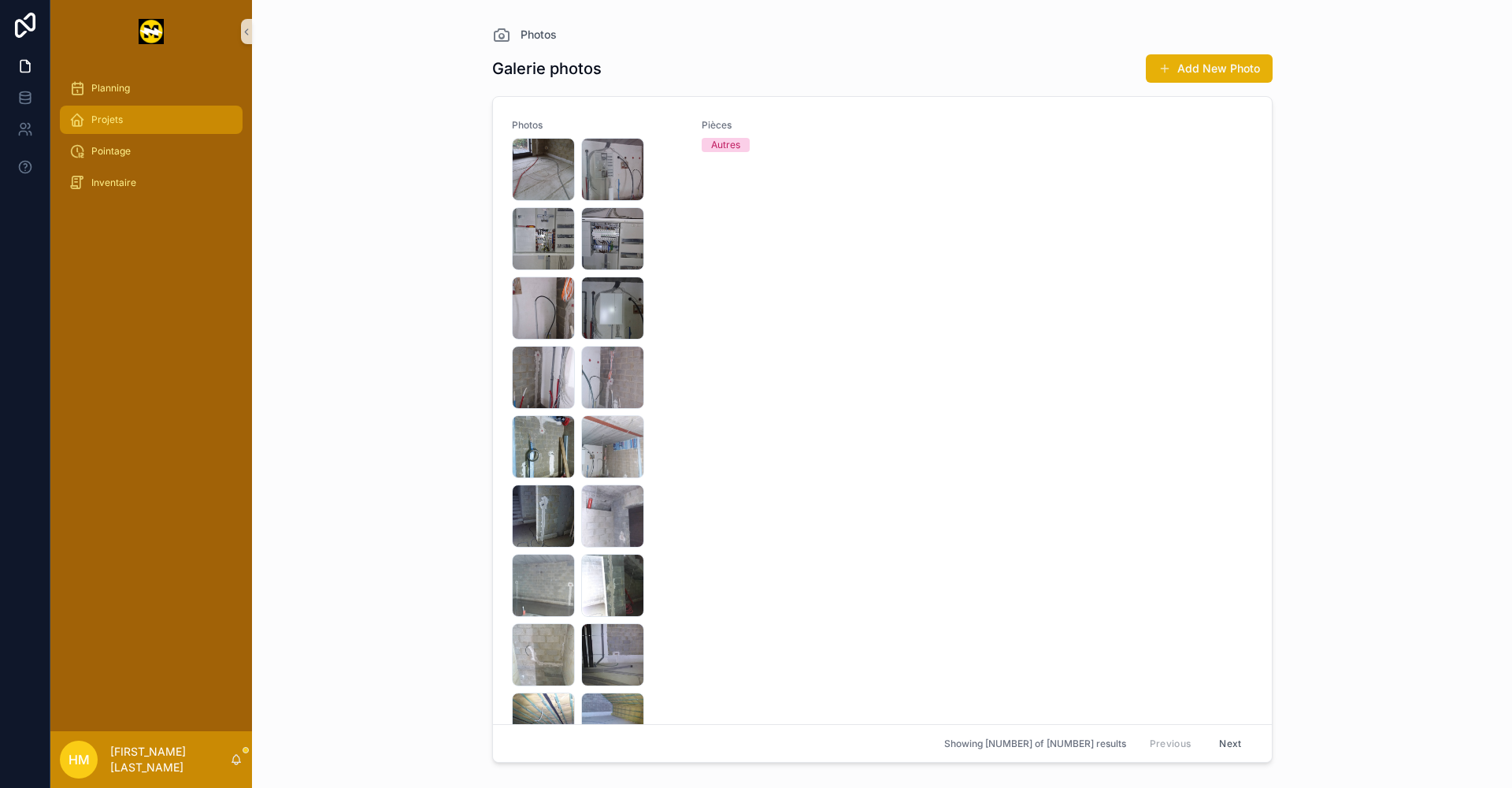 click on "Projets" at bounding box center [107, 120] 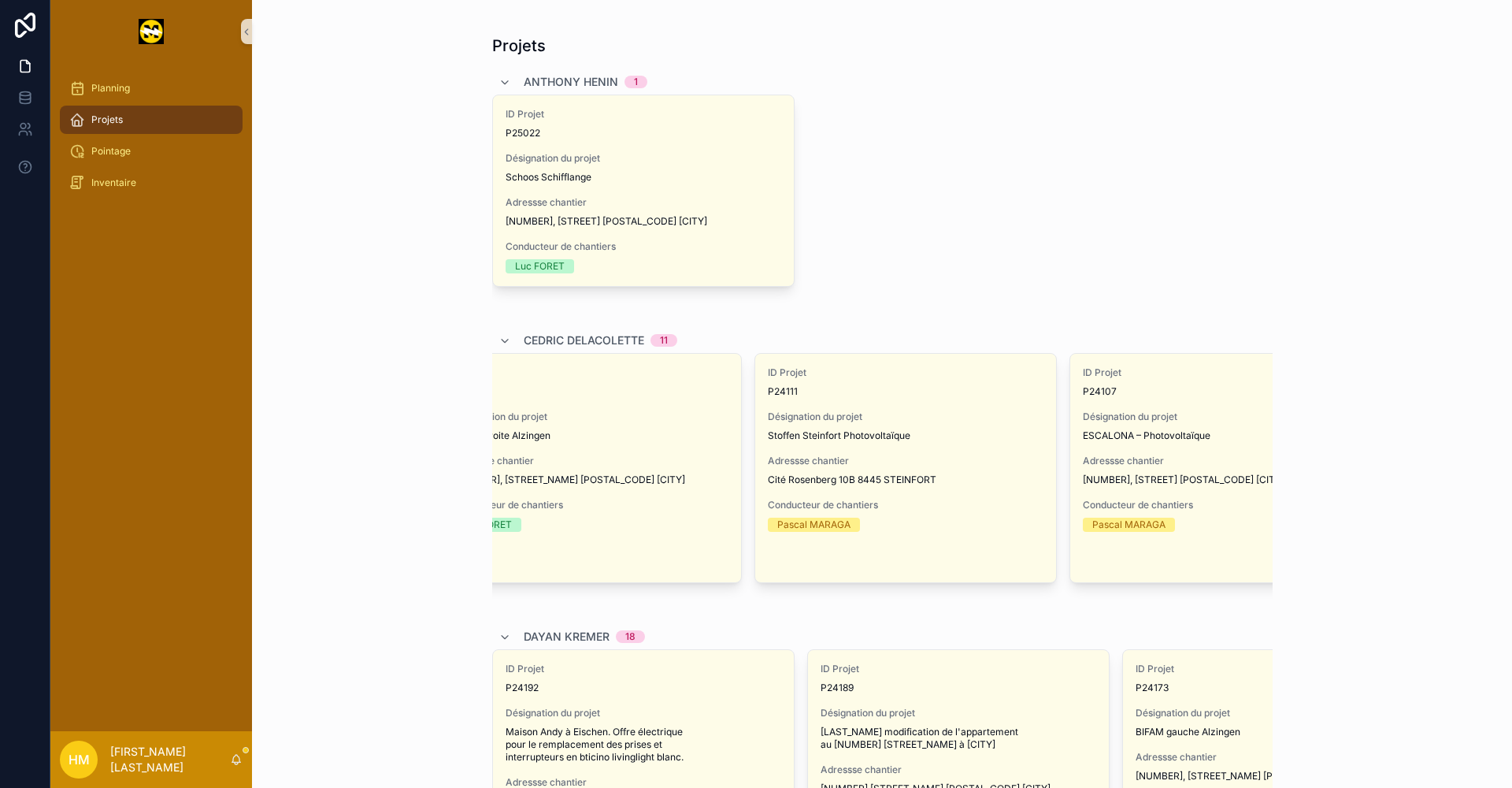 scroll, scrollTop: 0, scrollLeft: 1366, axis: horizontal 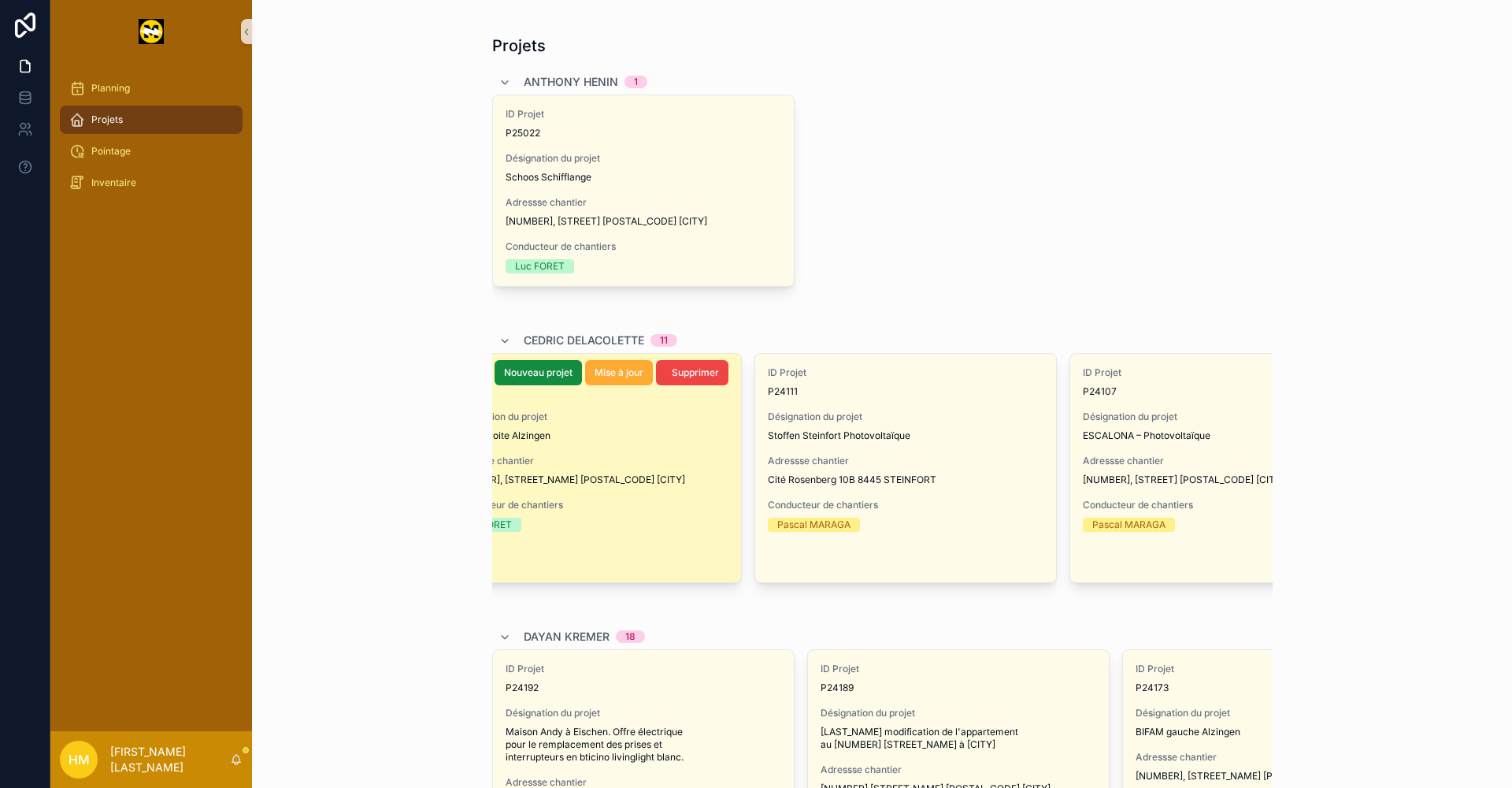 click on "Désignation du projet BIFAM droite Alzingen" at bounding box center (591, 426) 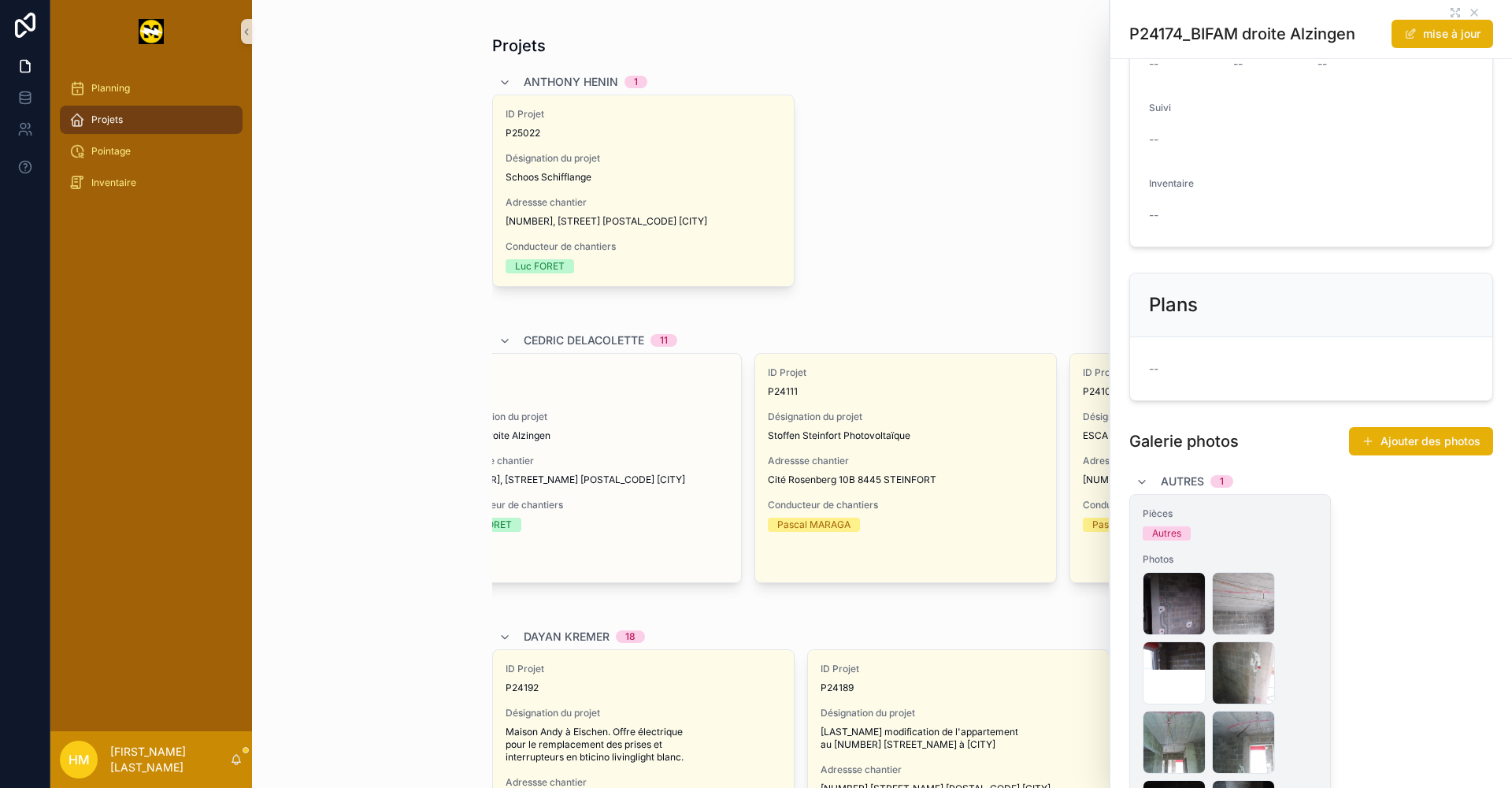 scroll, scrollTop: 0, scrollLeft: 0, axis: both 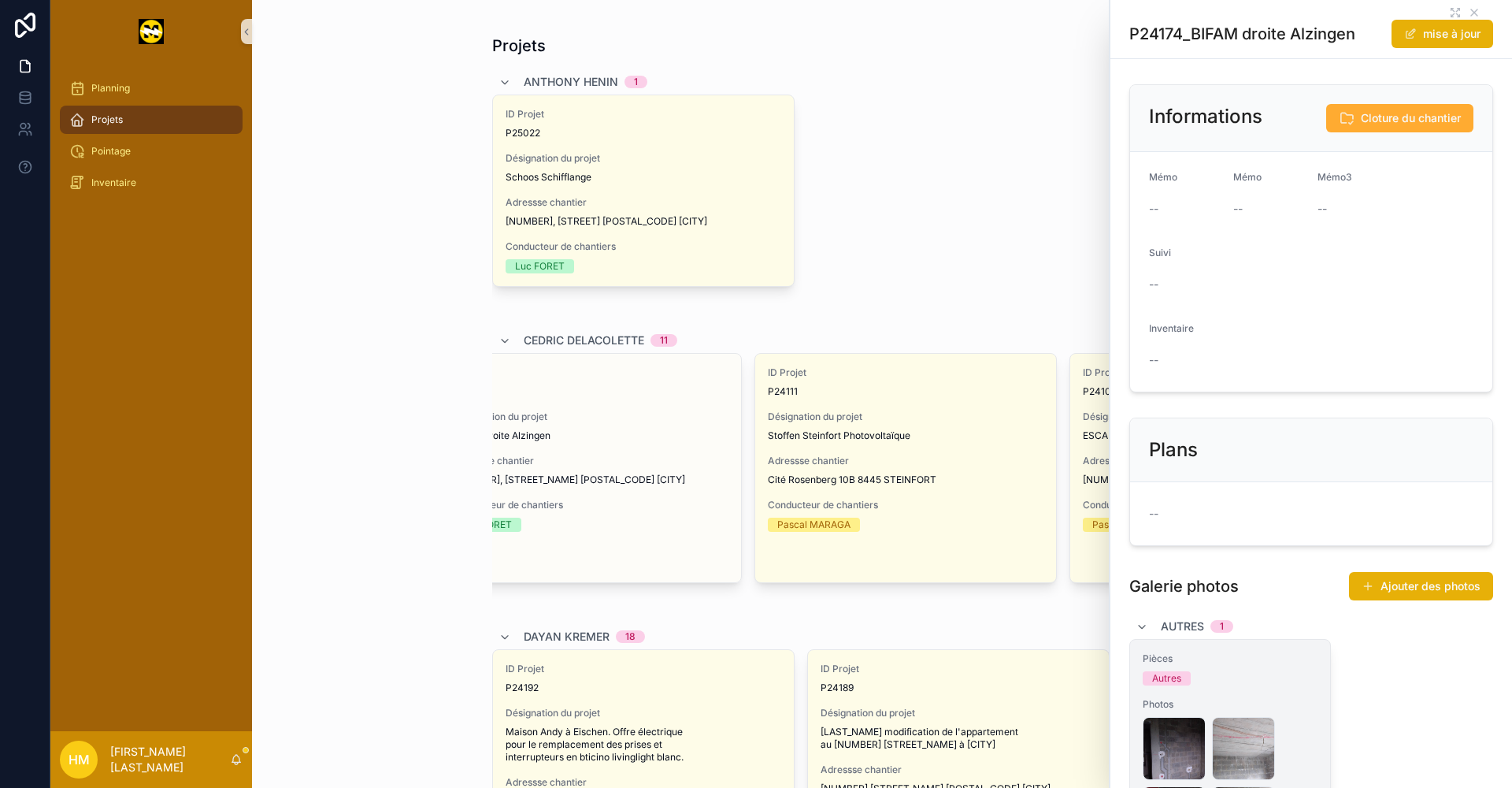 click on "Autres" at bounding box center (1166, 678) 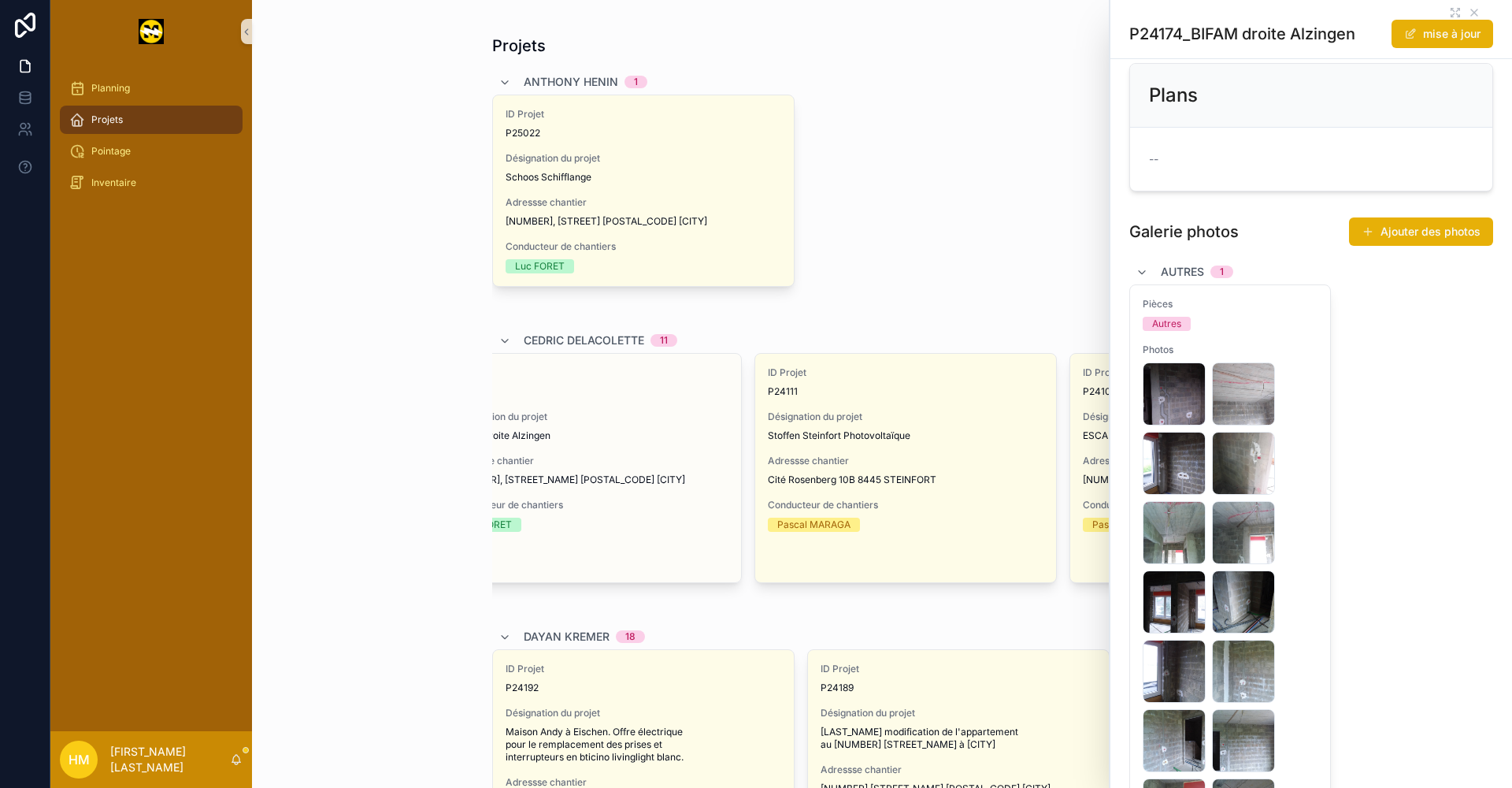 scroll, scrollTop: 709, scrollLeft: 0, axis: vertical 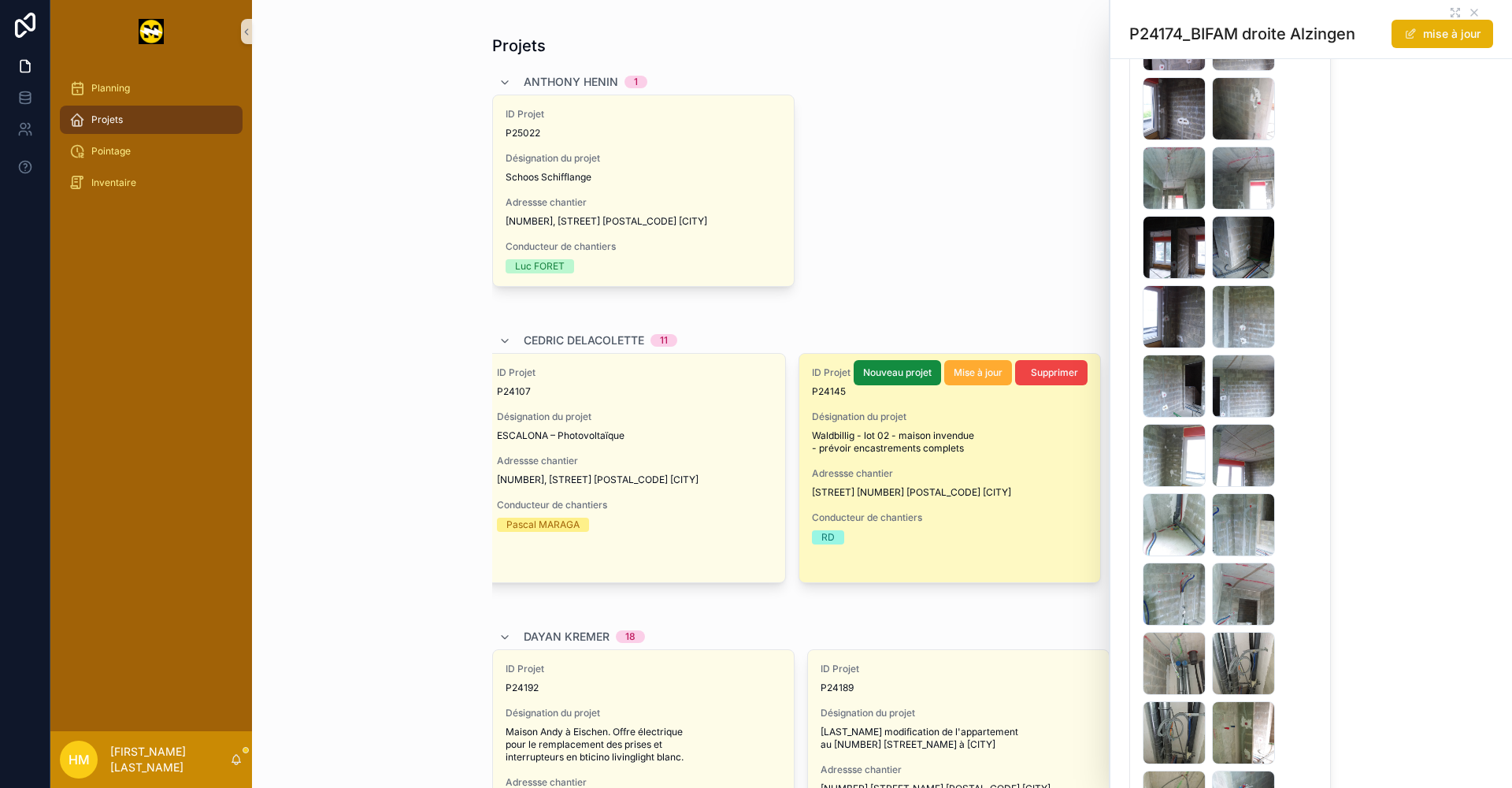 click on "Adressse chantier" at bounding box center (950, 474) 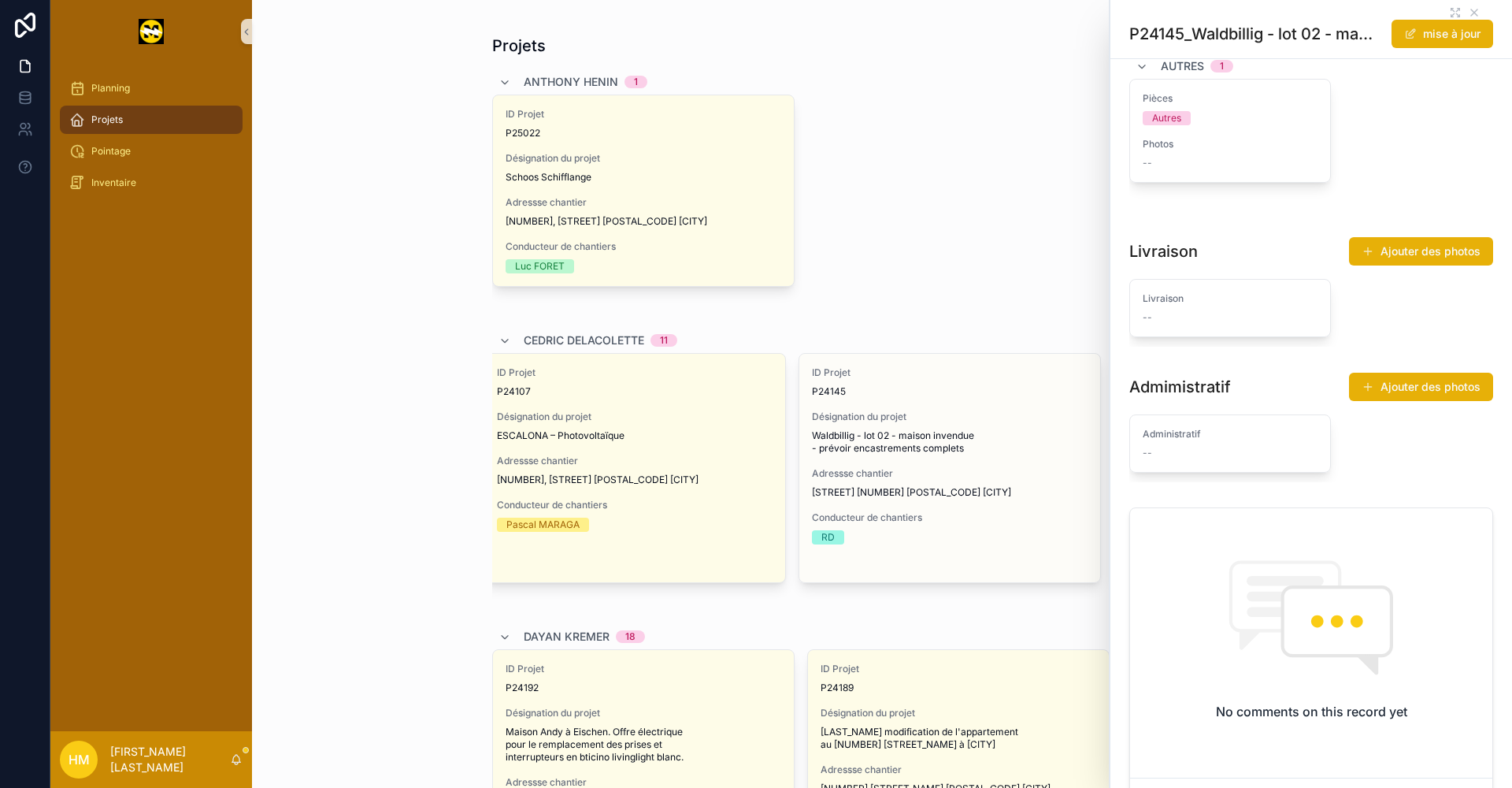 scroll, scrollTop: 394, scrollLeft: 0, axis: vertical 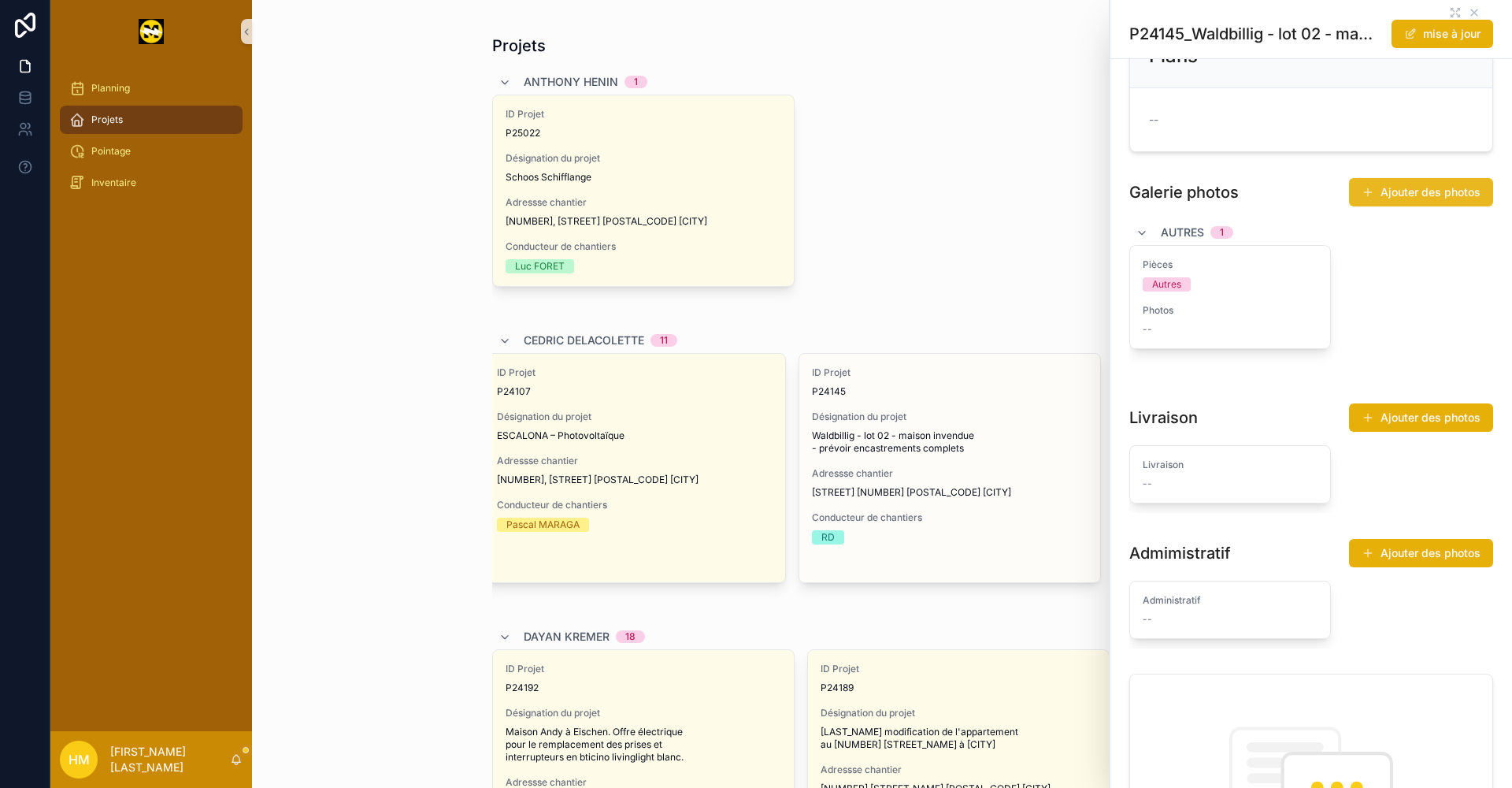 click on "Ajouter des photos" at bounding box center (1421, 192) 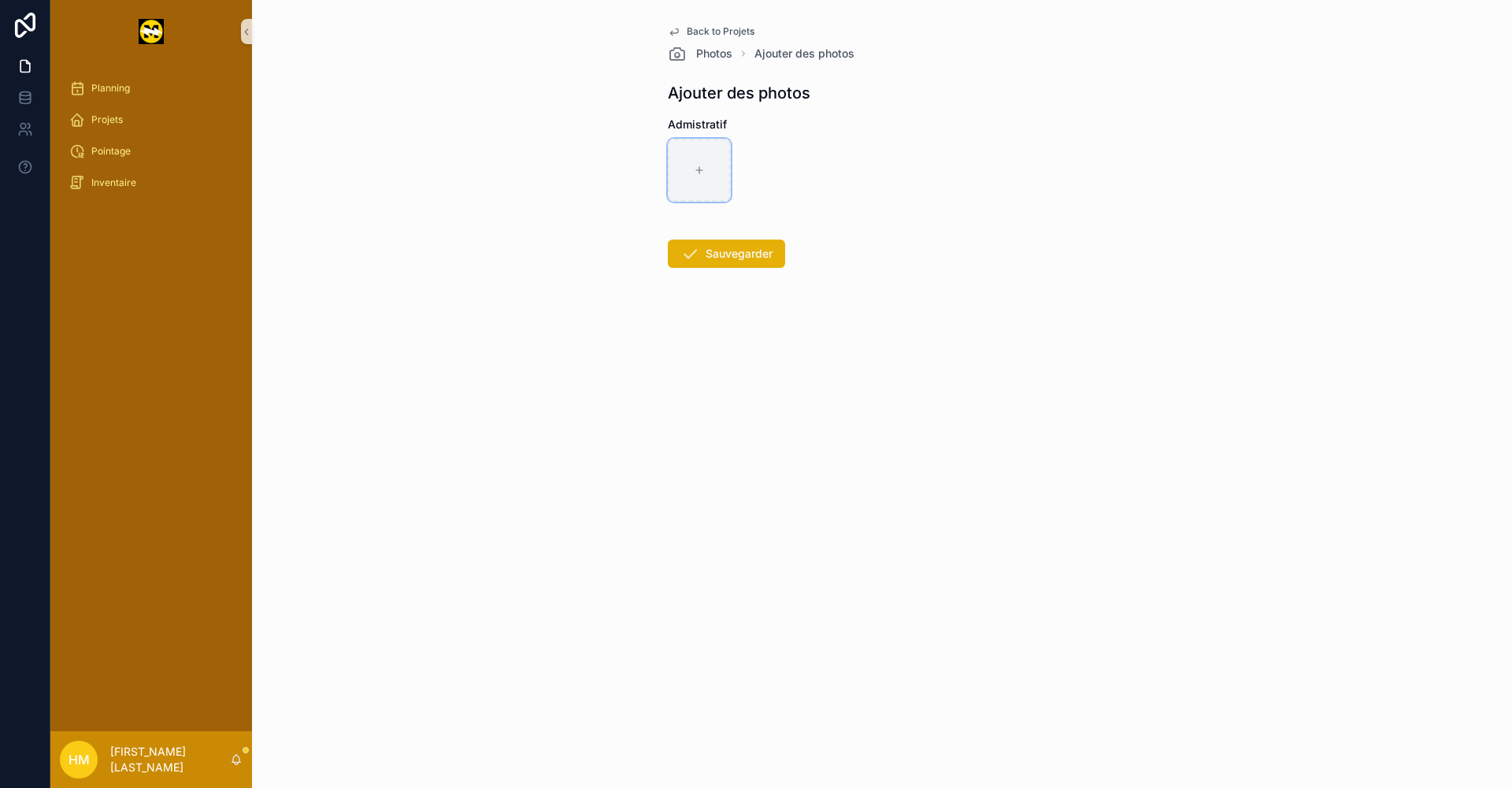 click at bounding box center (699, 170) 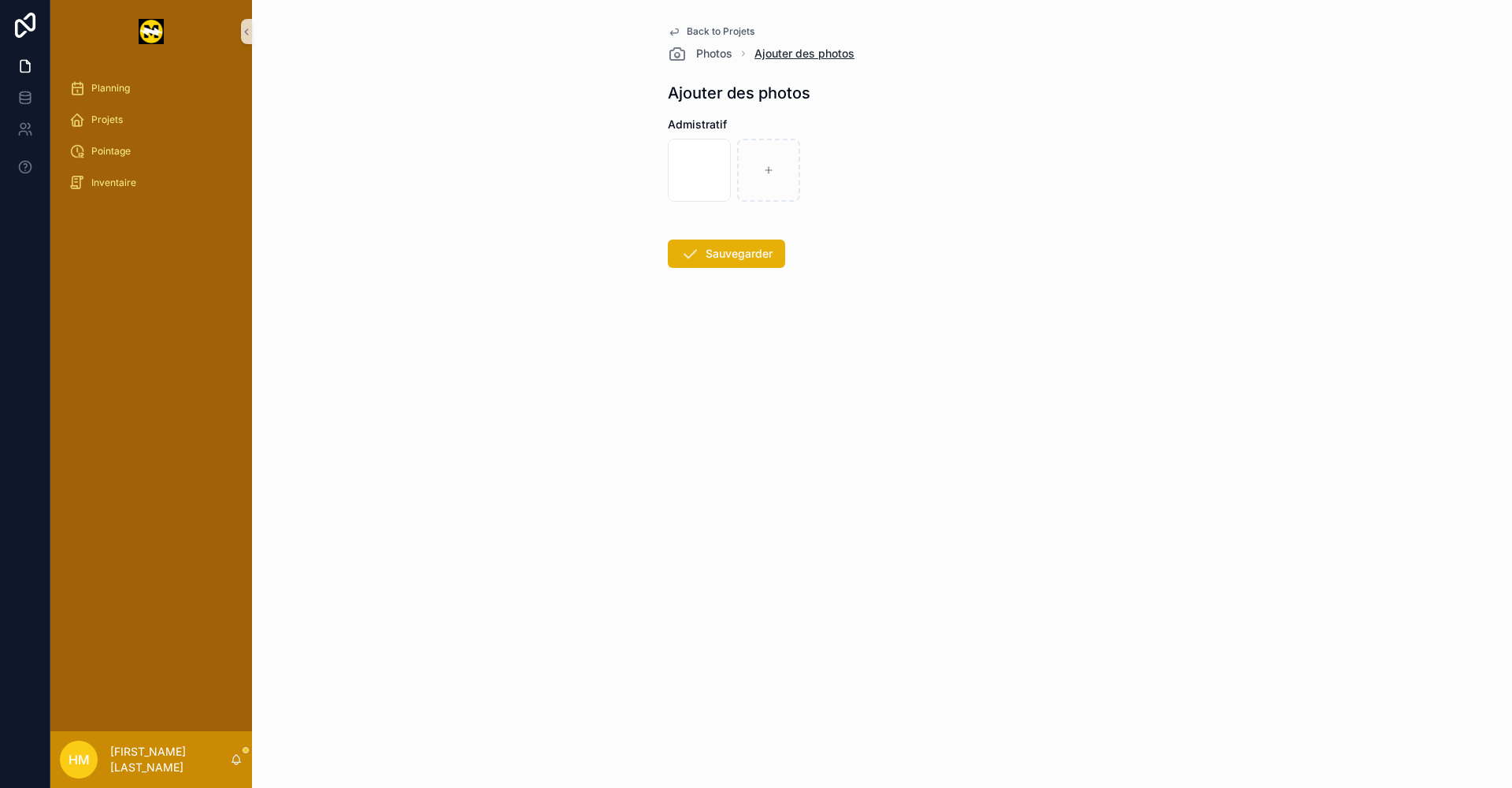 click on "Ajouter des photos" at bounding box center (804, 54) 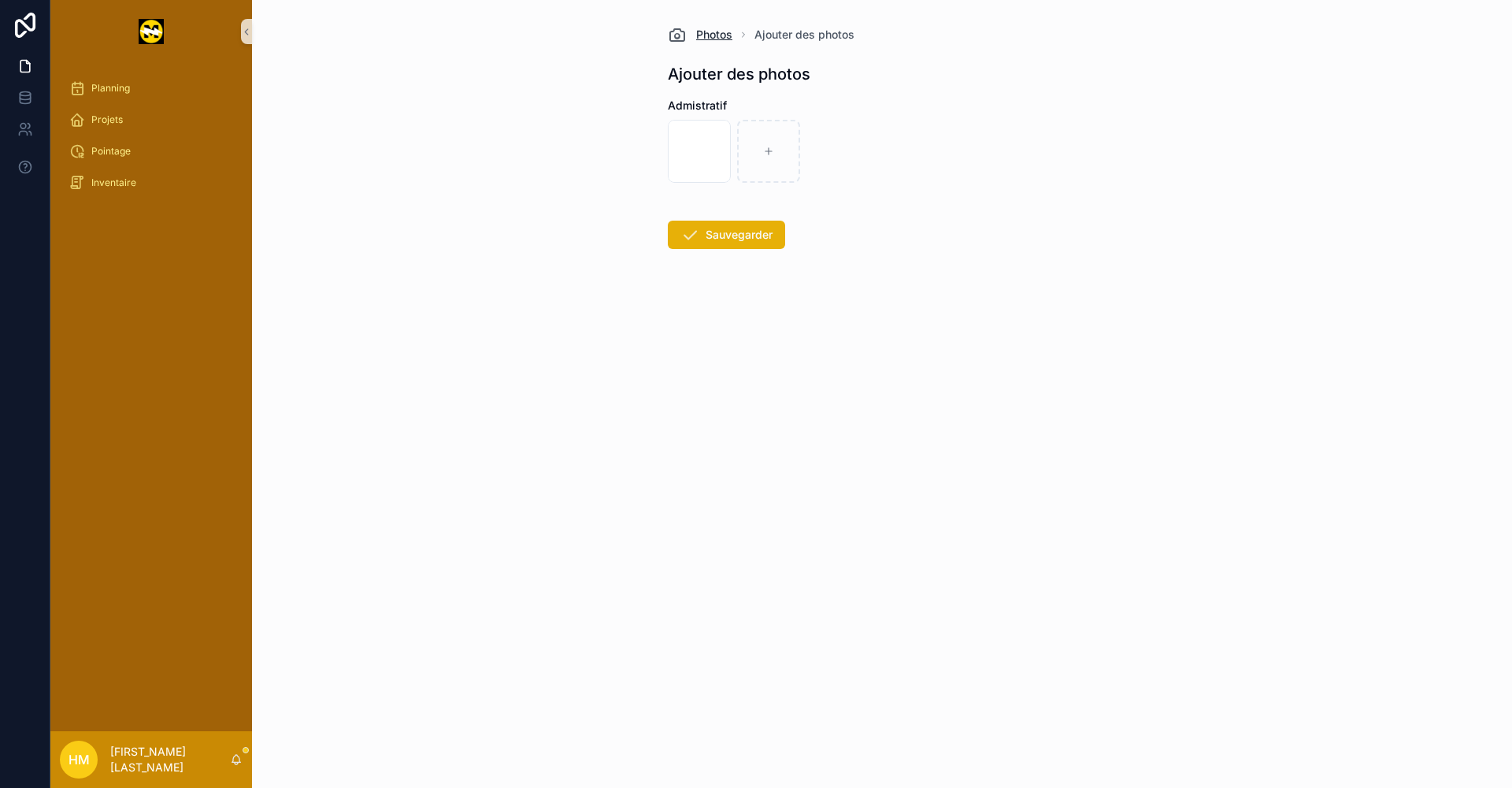 click on "Photos" at bounding box center [714, 35] 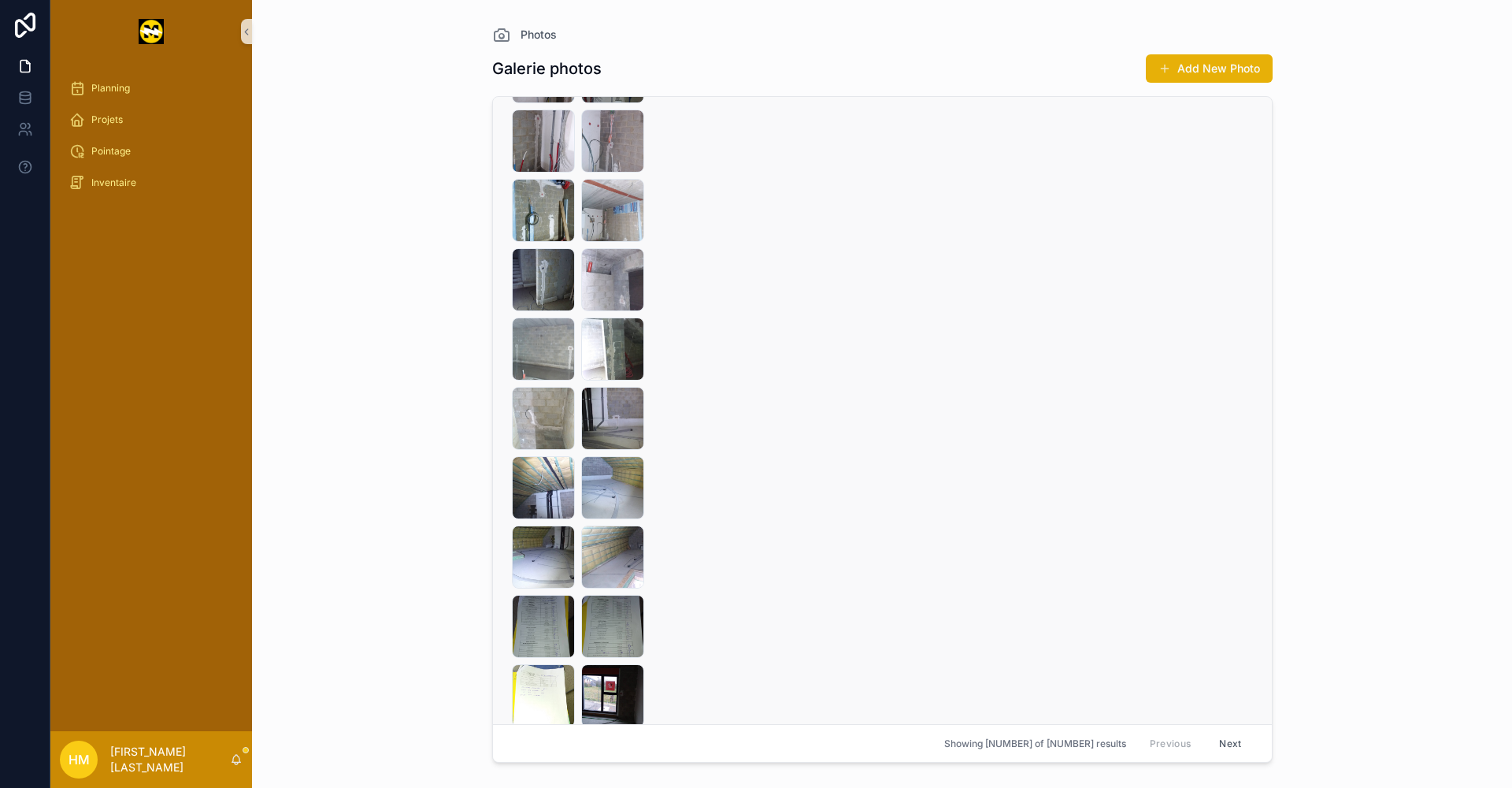 scroll, scrollTop: 0, scrollLeft: 0, axis: both 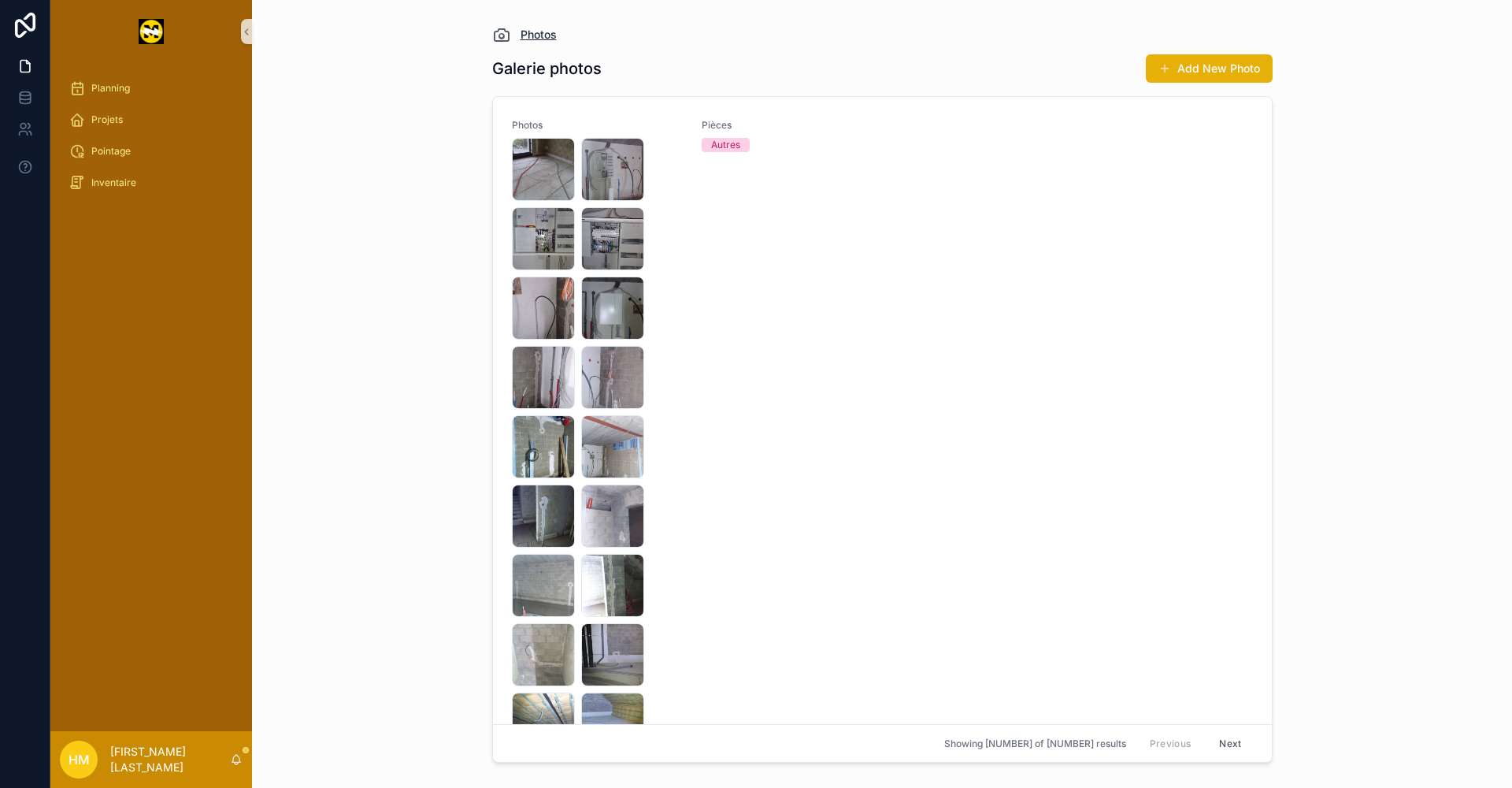 click on "Photos" at bounding box center [539, 35] 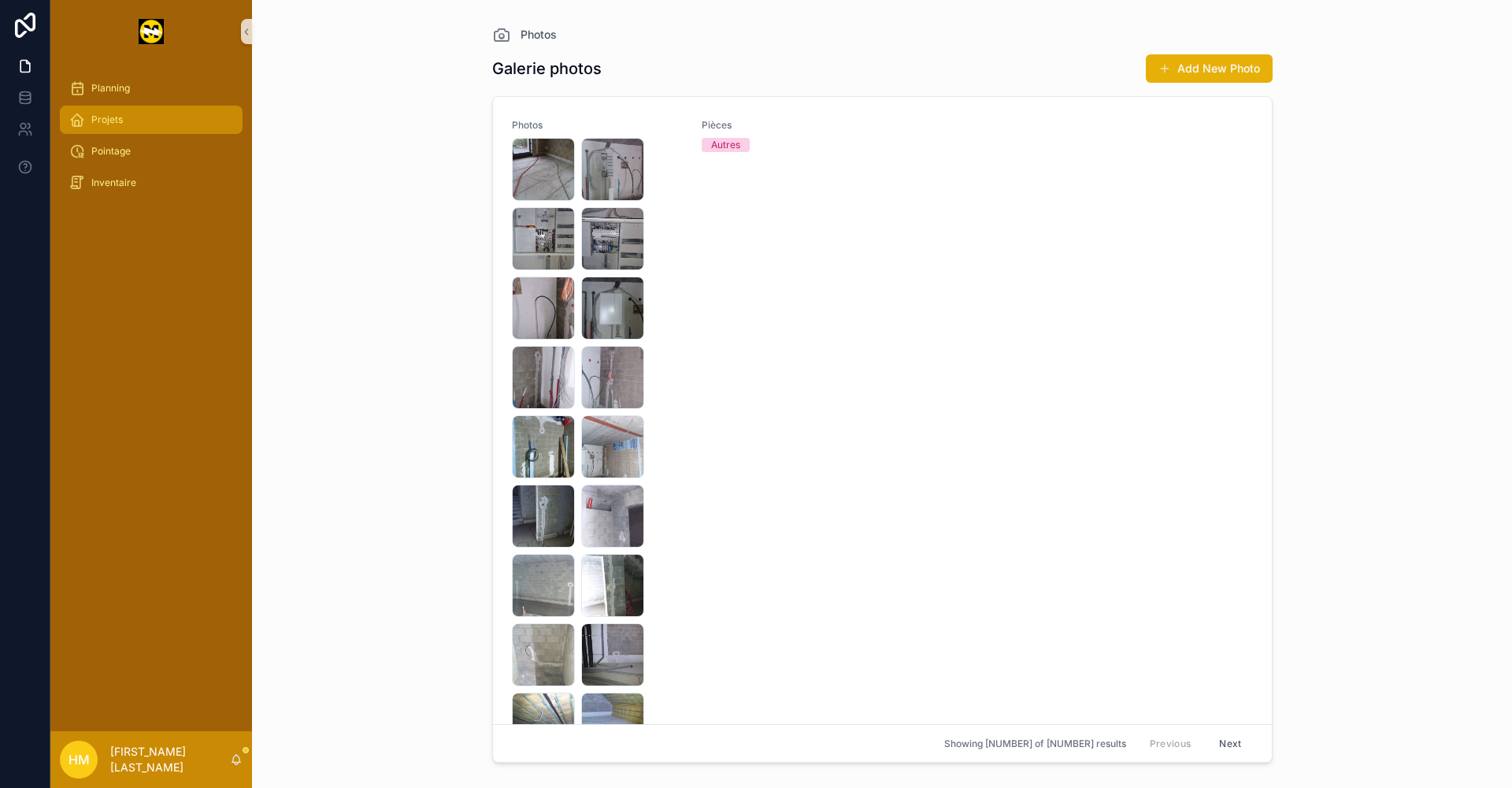 click on "Projets" at bounding box center [107, 120] 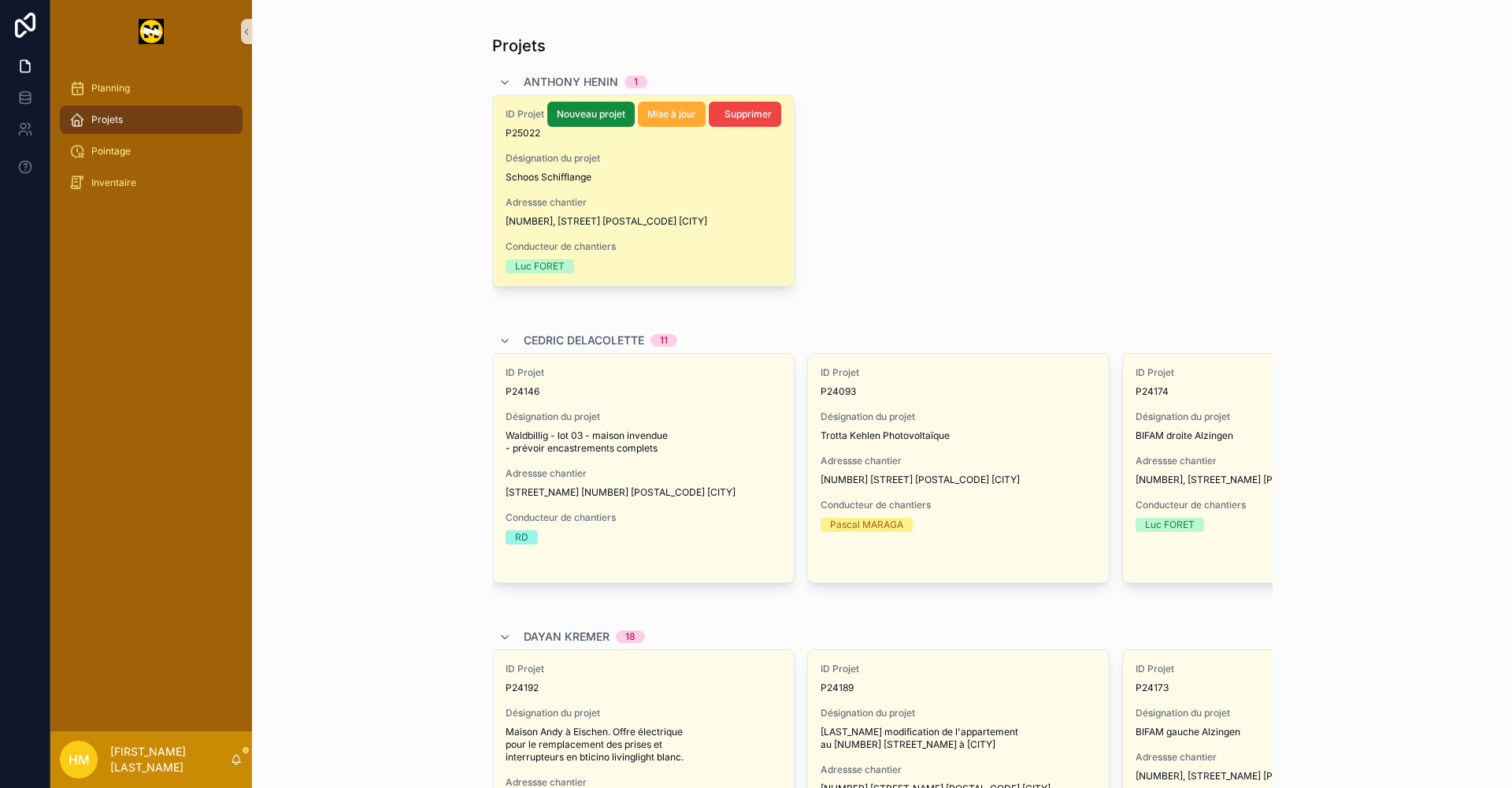 click on "Adressse chantier" at bounding box center [643, 203] 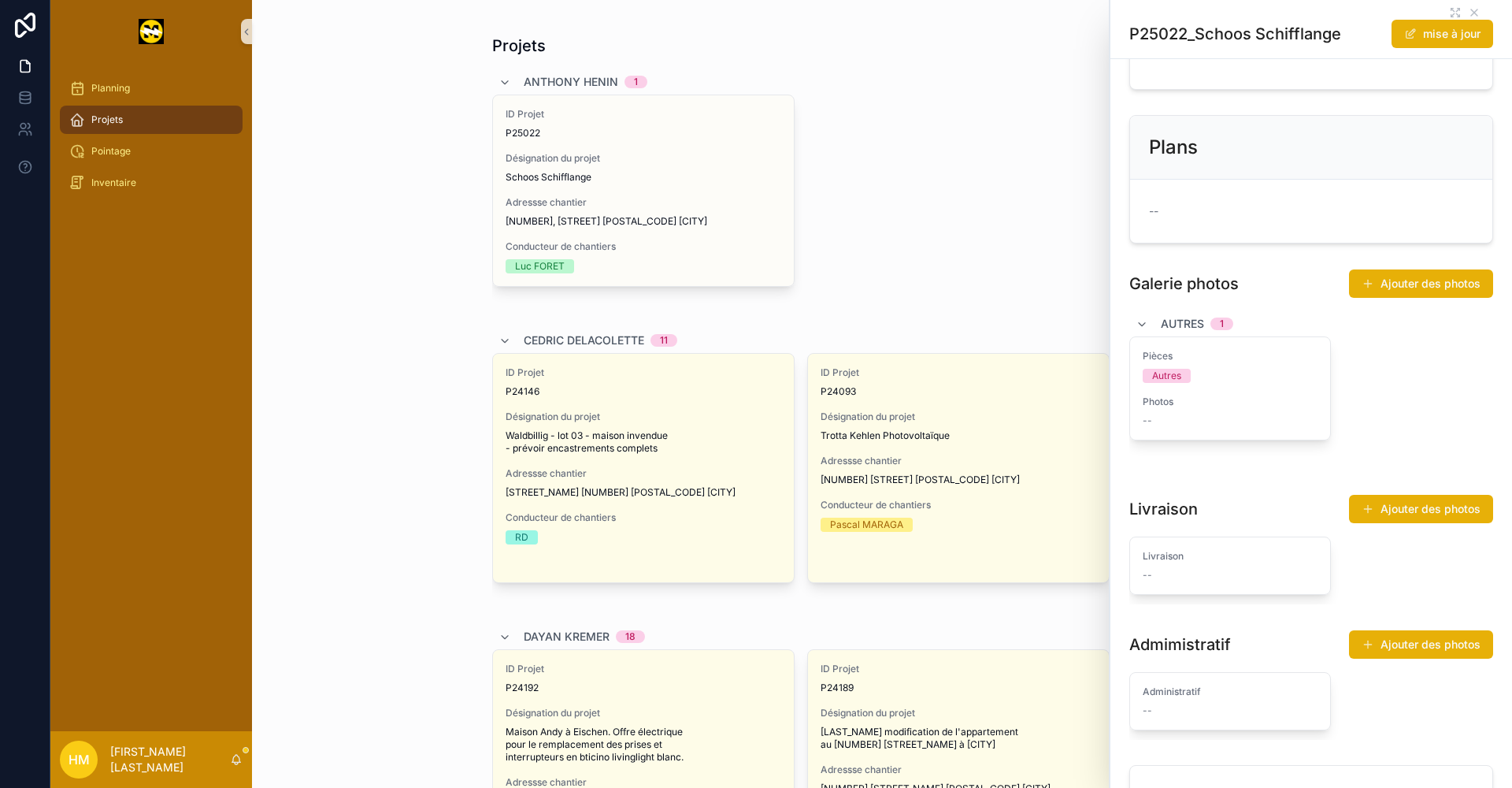 scroll, scrollTop: 315, scrollLeft: 0, axis: vertical 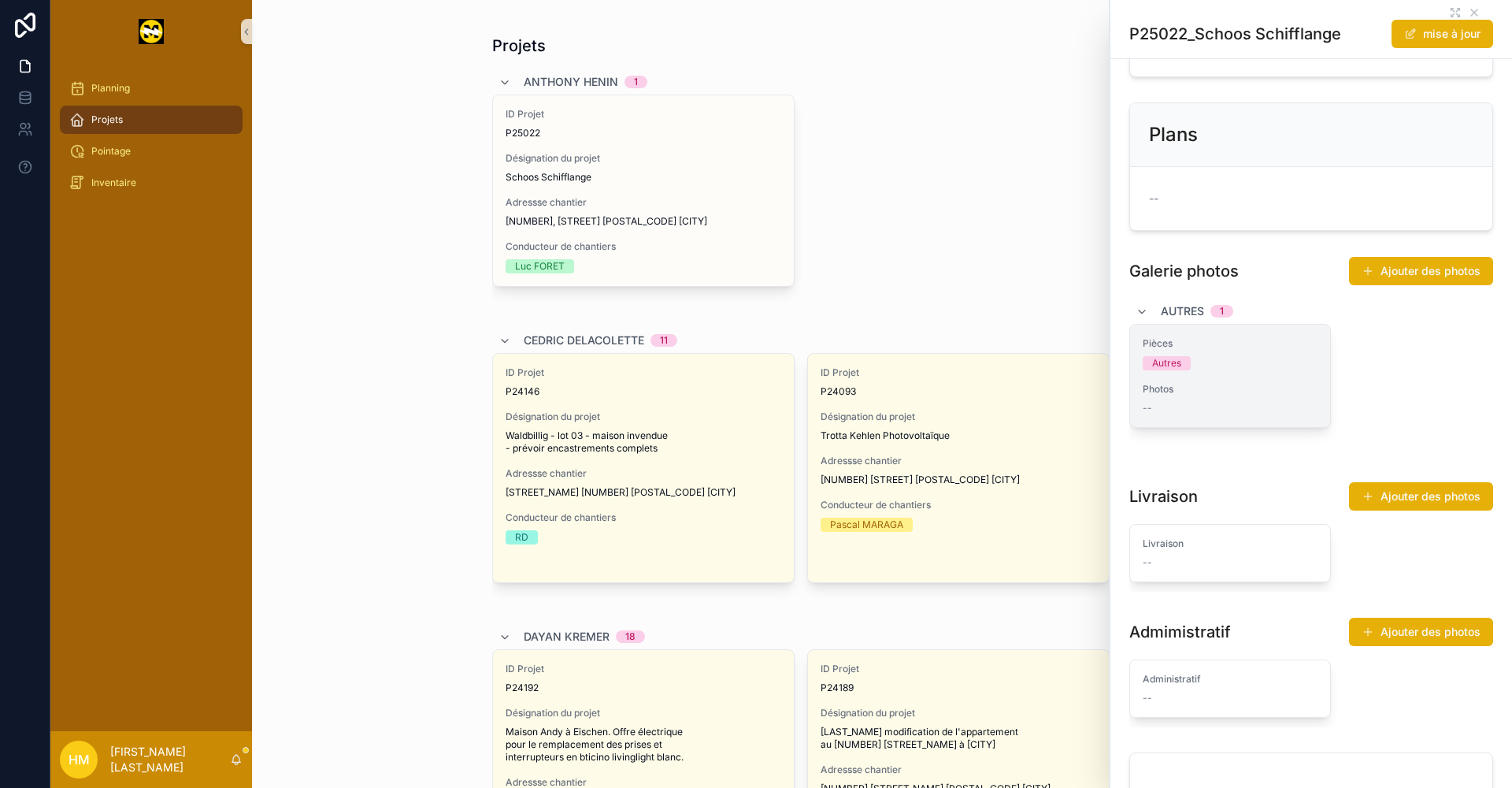 click on "Autres" at bounding box center [1166, 363] 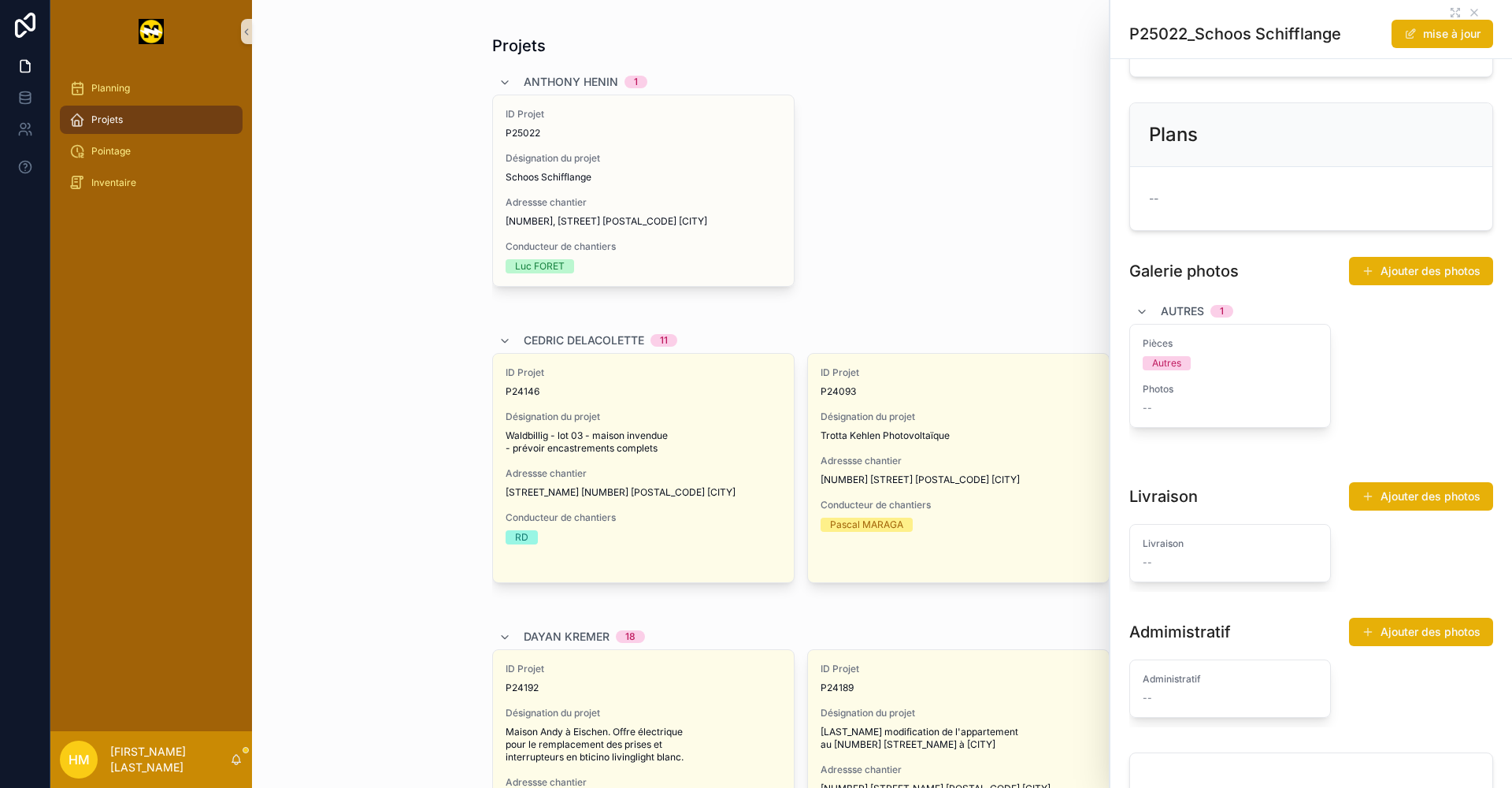 click on "Autres" at bounding box center (1182, 311) 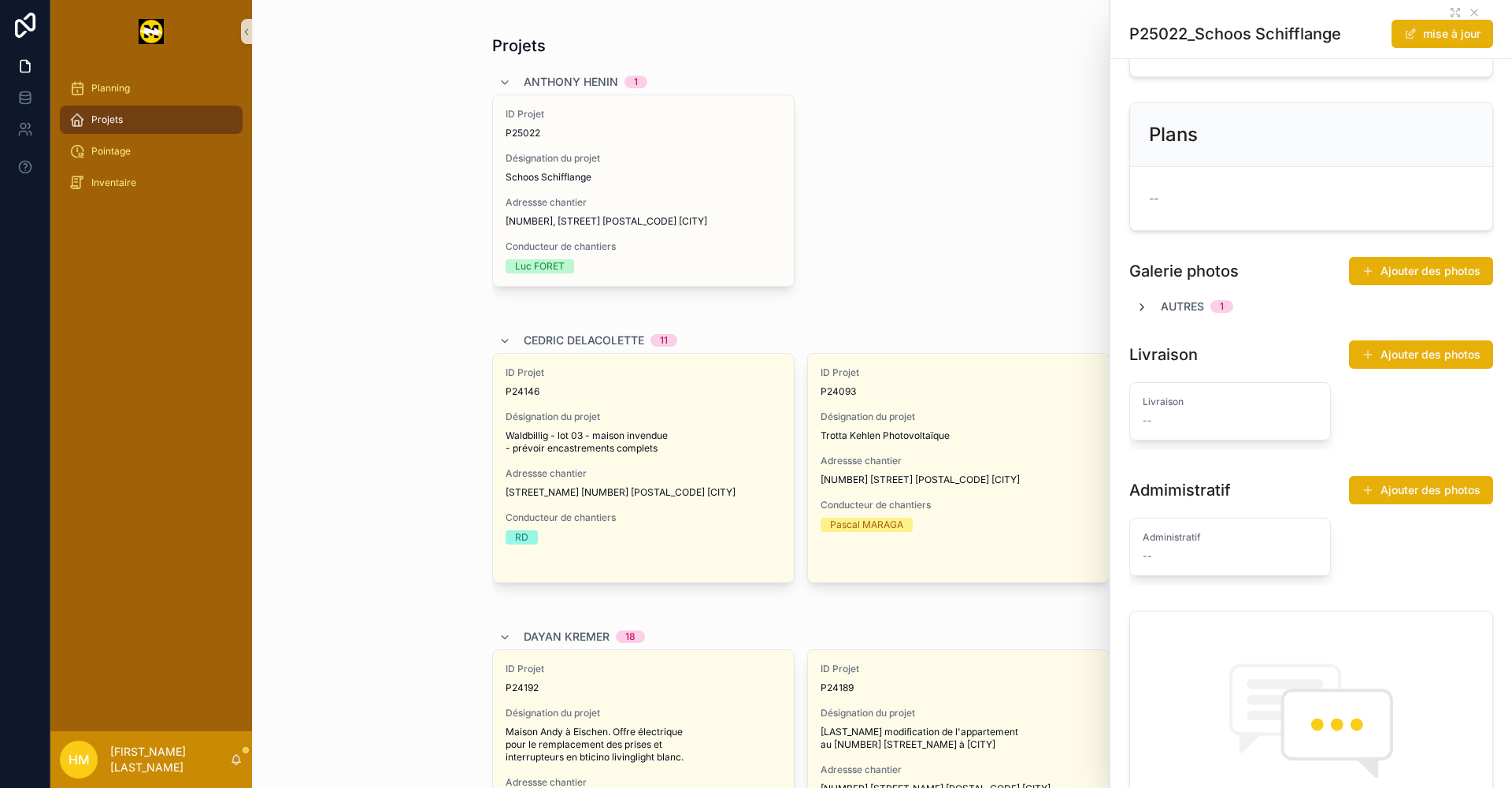 click at bounding box center [1142, 307] 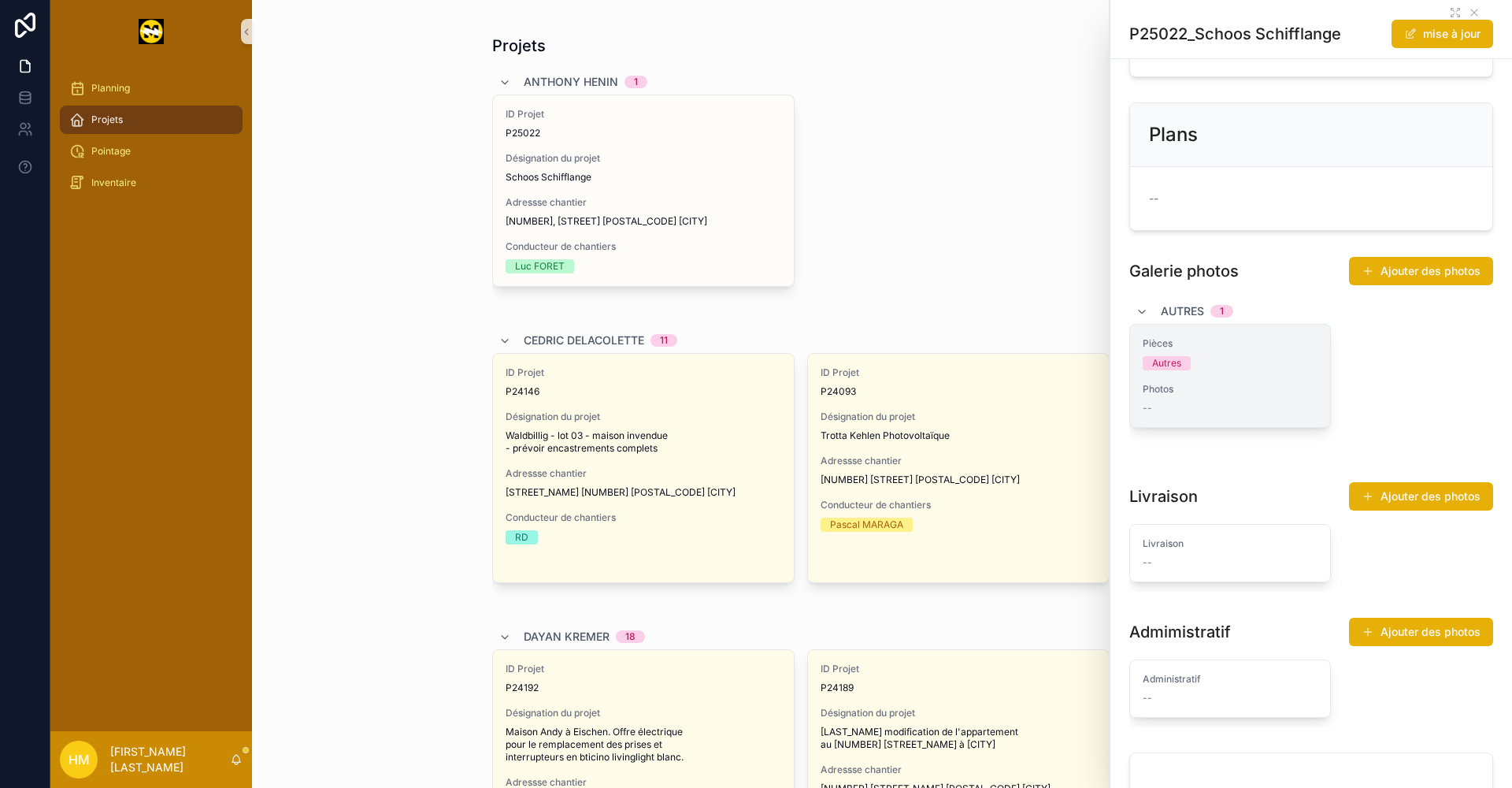 click on "Photos --" at bounding box center (1230, 399) 